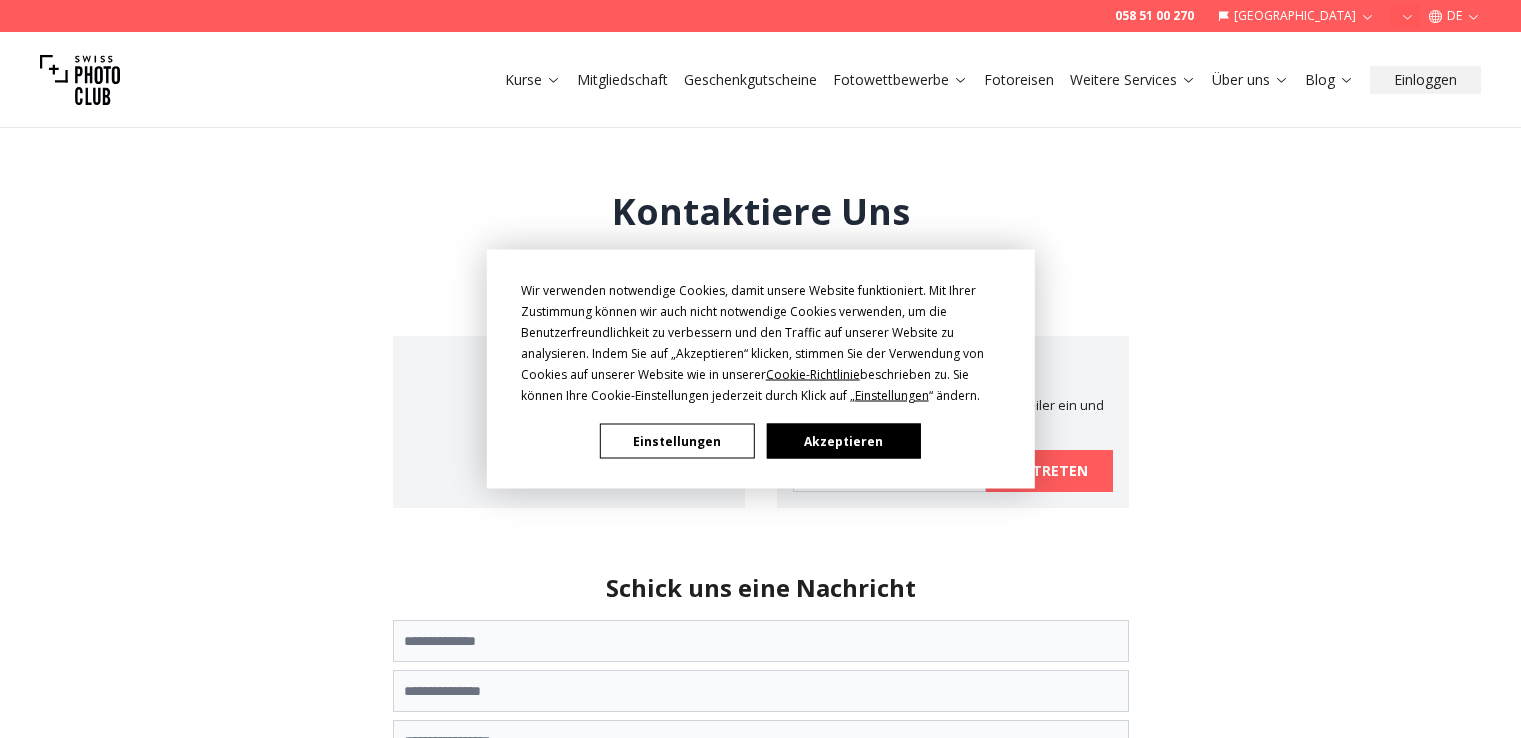 scroll, scrollTop: 0, scrollLeft: 0, axis: both 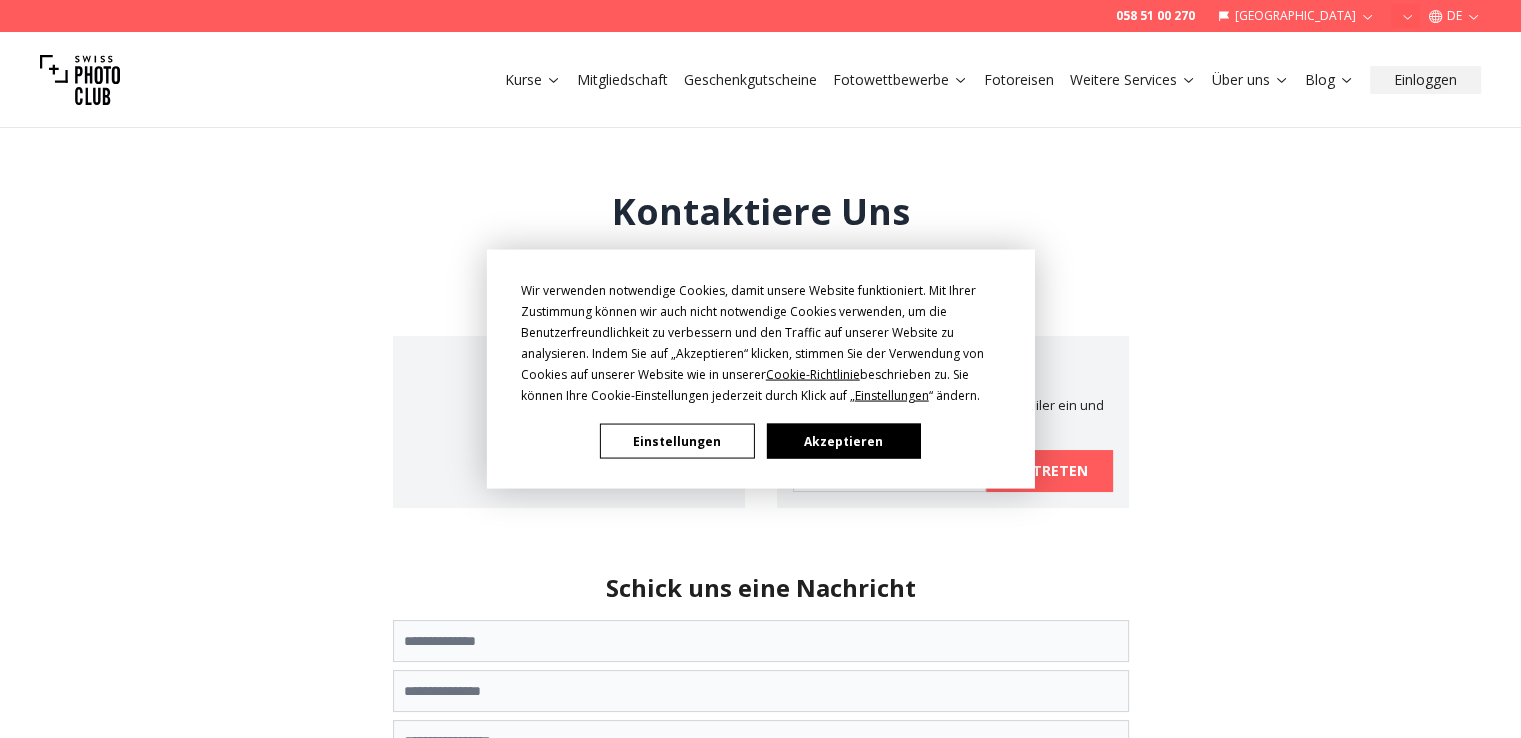 click on "Wir verwenden notwendige Cookies, damit unsere Website funktioniert. Mit Ihrer Zustimmung können wir auch nicht notwendige Cookies verwenden, um die Benutzerfreundlichkeit zu verbessern und  den Traffic auf unserer Website zu analysieren. Indem Sie auf „Akzeptieren“ klicken, stimmen Sie der Verwendung von Cookies auf unserer Website wie in unserer  Cookie-Richtlinie  beschrieben zu. Sie können Ihre Cookie-Einstellungen jederzeit durch Klick auf „ Einstellungen “ ändern. Einstellungen Akzeptieren" at bounding box center [760, 369] 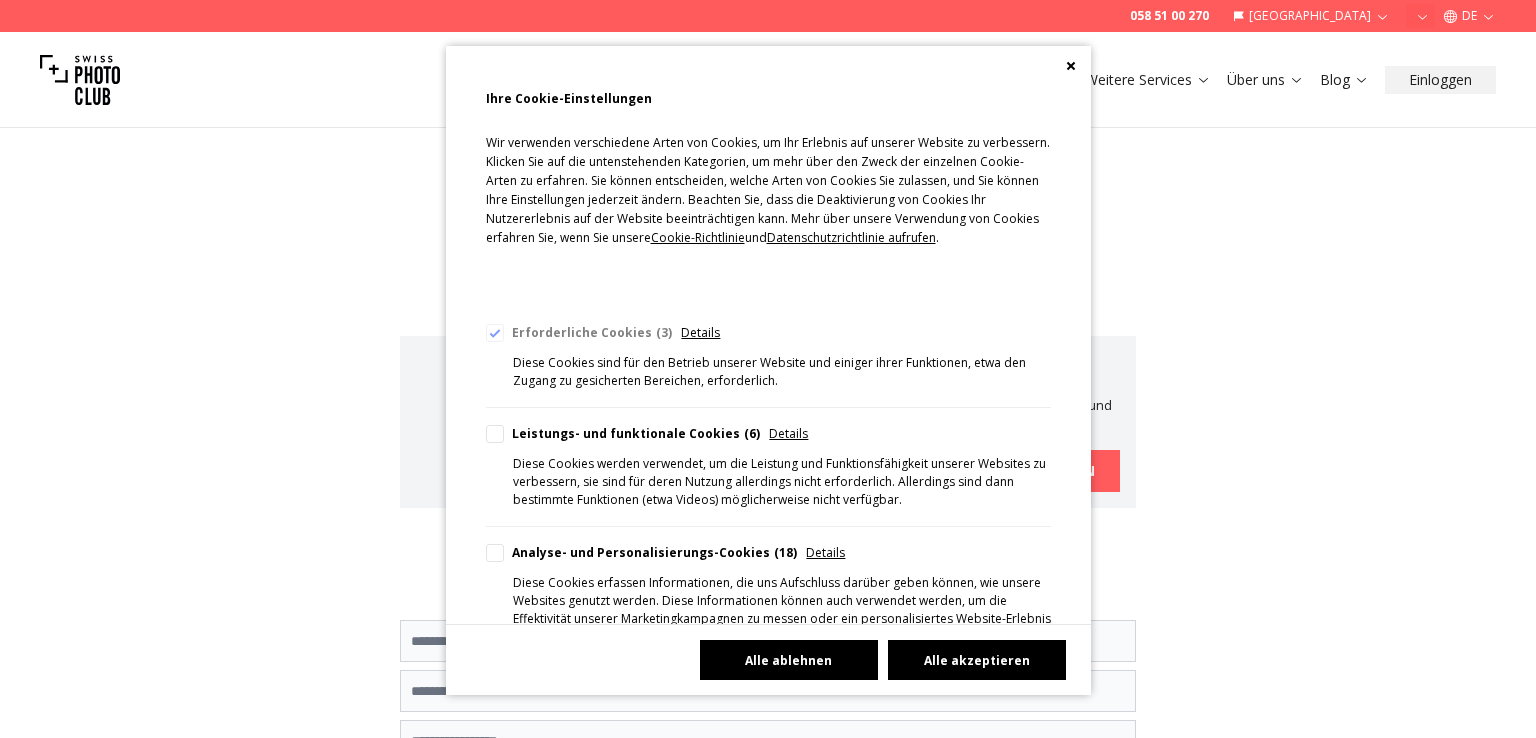 click 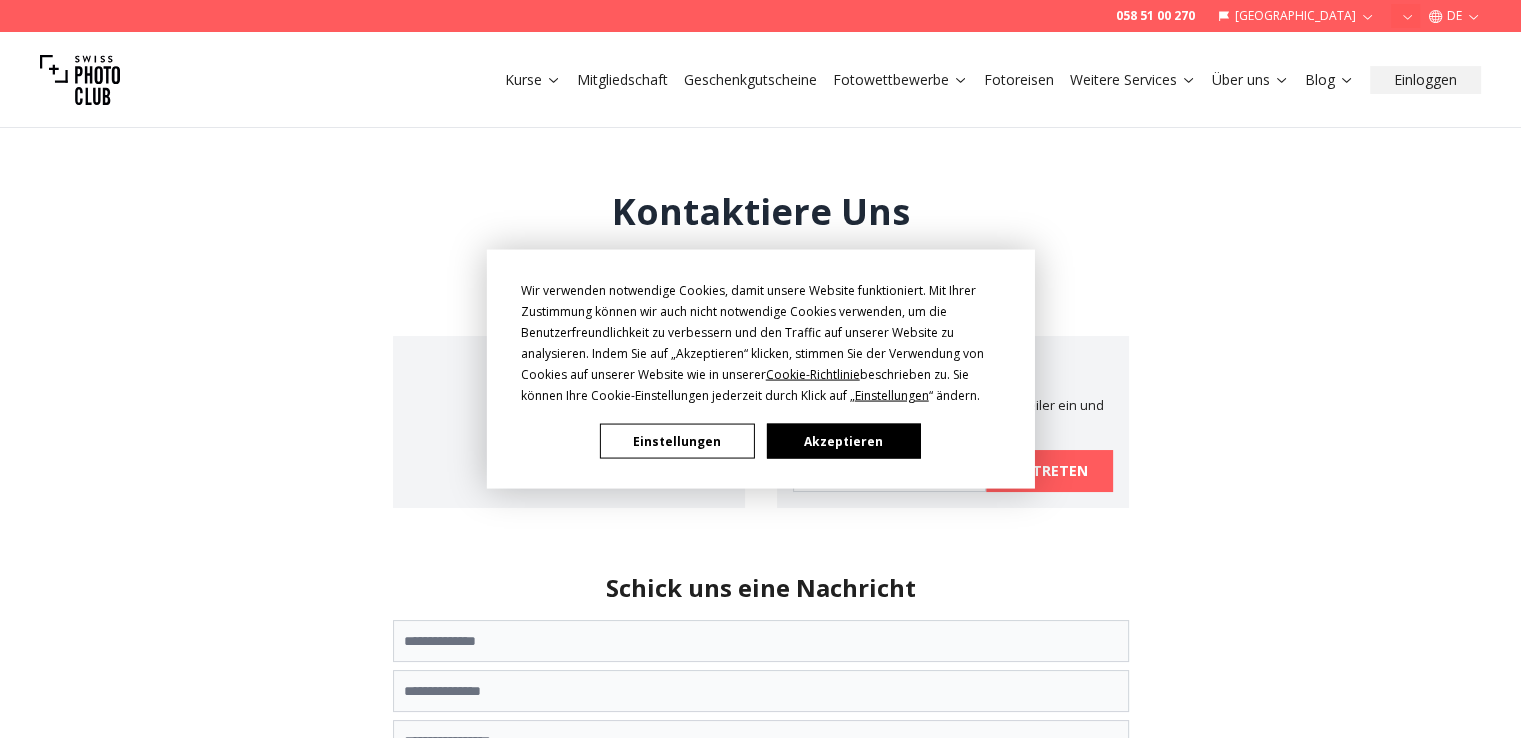 click on "Akzeptieren" at bounding box center (843, 441) 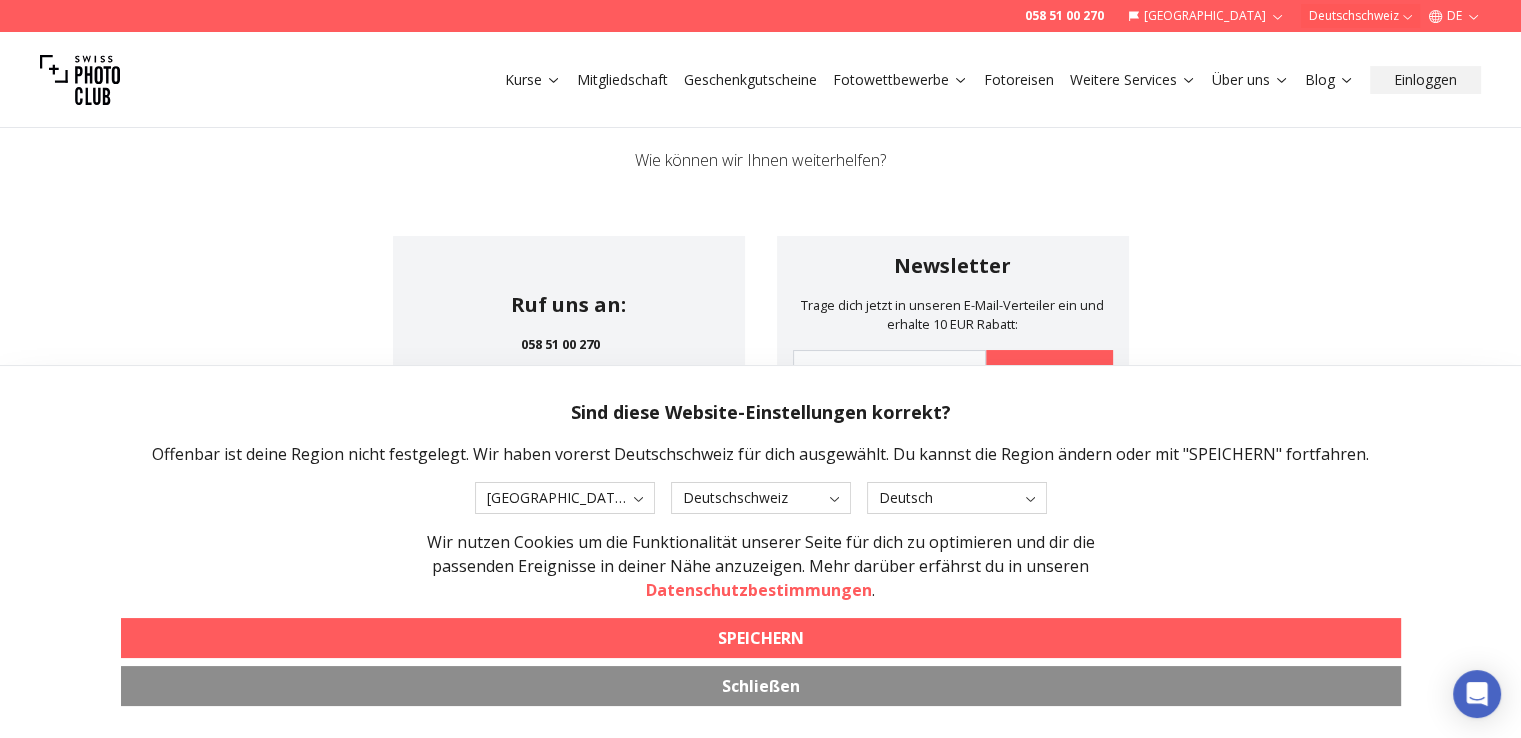 scroll, scrollTop: 0, scrollLeft: 0, axis: both 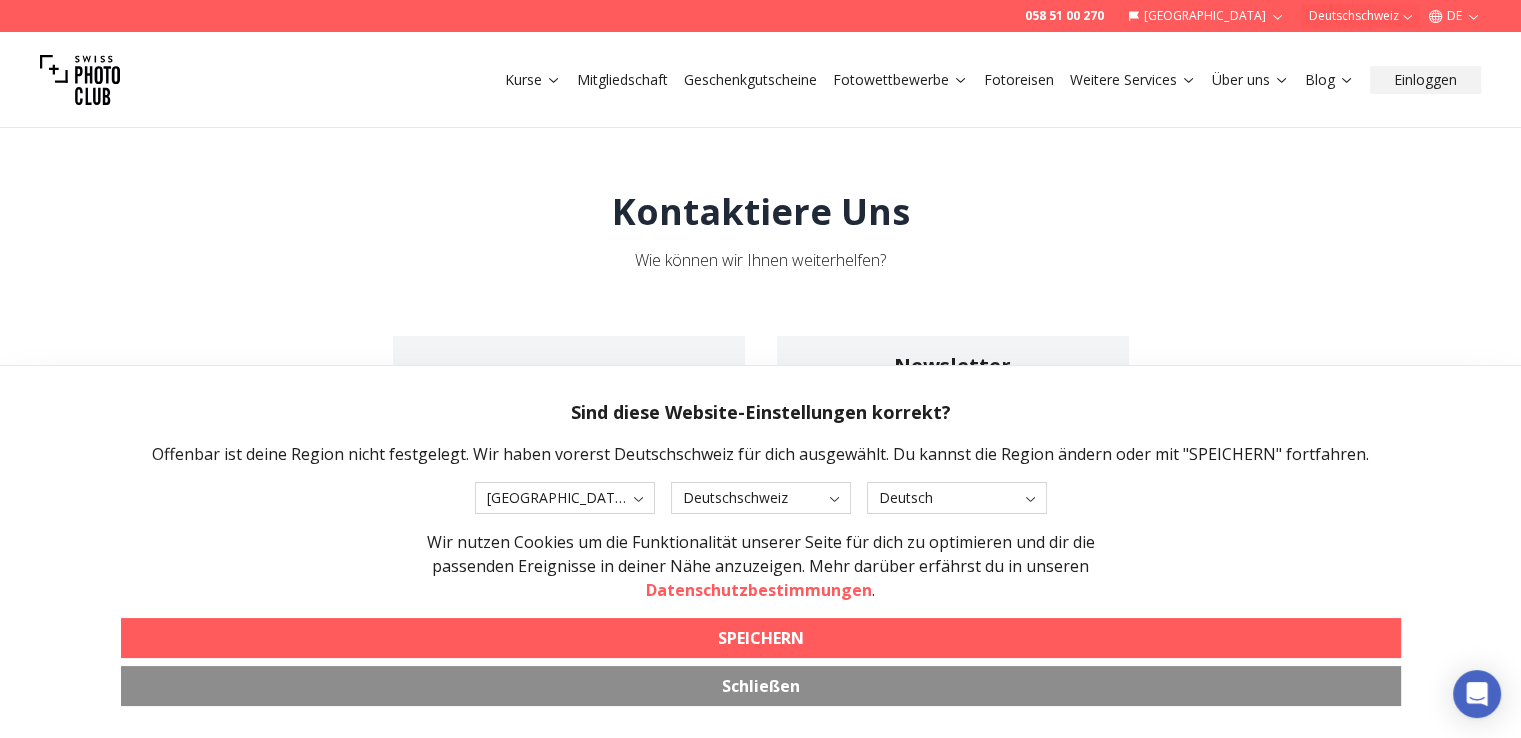 click on "Fotoreisen" at bounding box center (1019, 80) 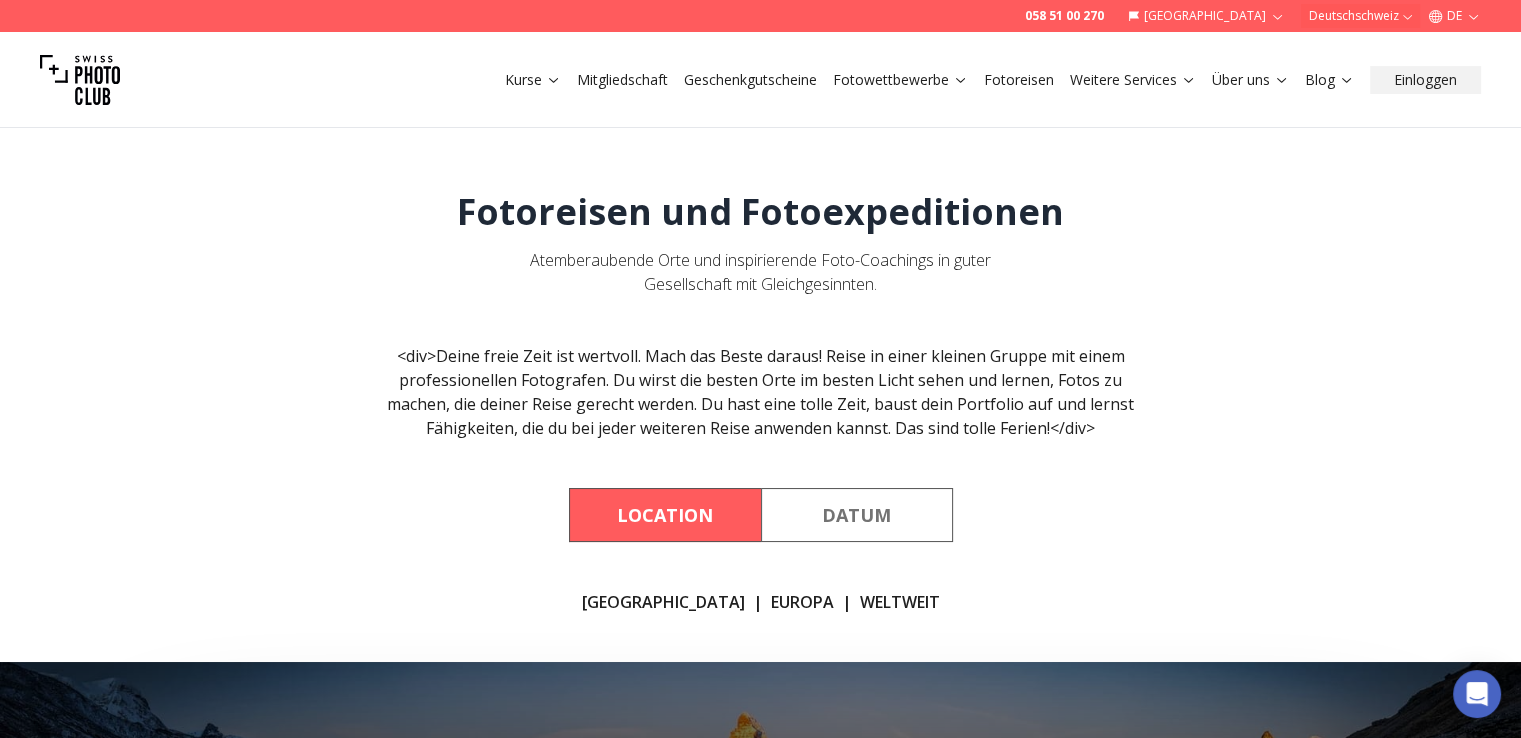 click on "Weitere Services" at bounding box center [1133, 80] 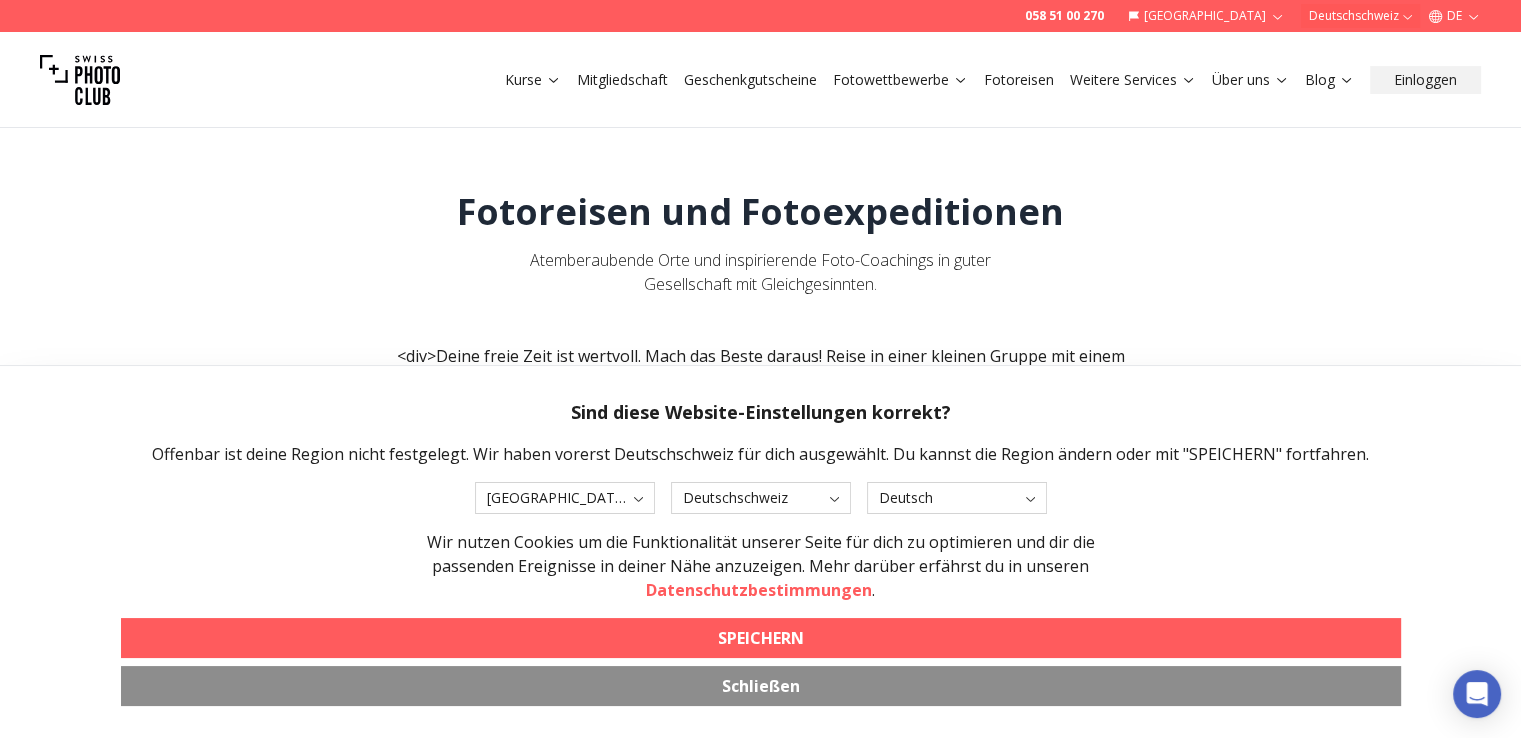 click on "Über uns" at bounding box center [1250, 80] 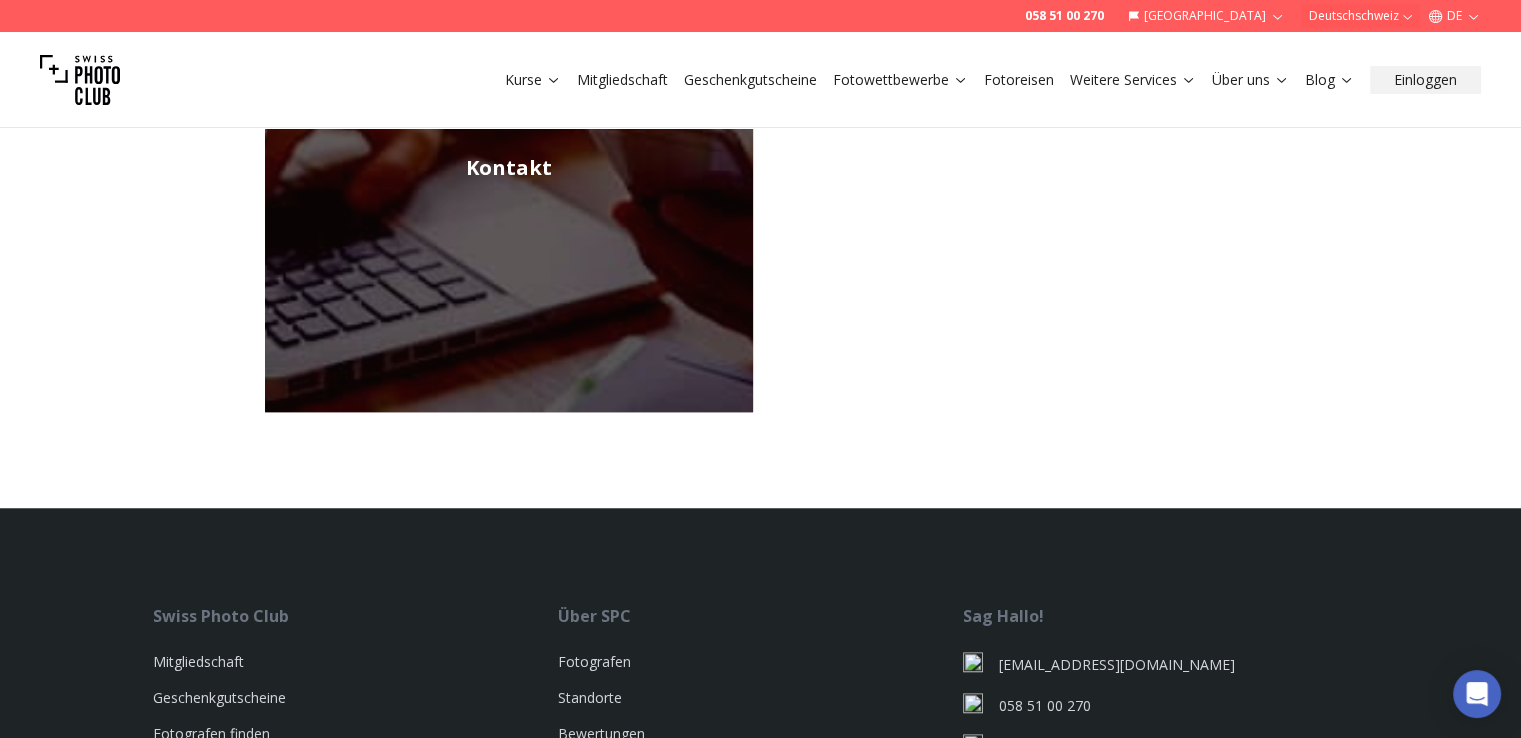 scroll, scrollTop: 1782, scrollLeft: 0, axis: vertical 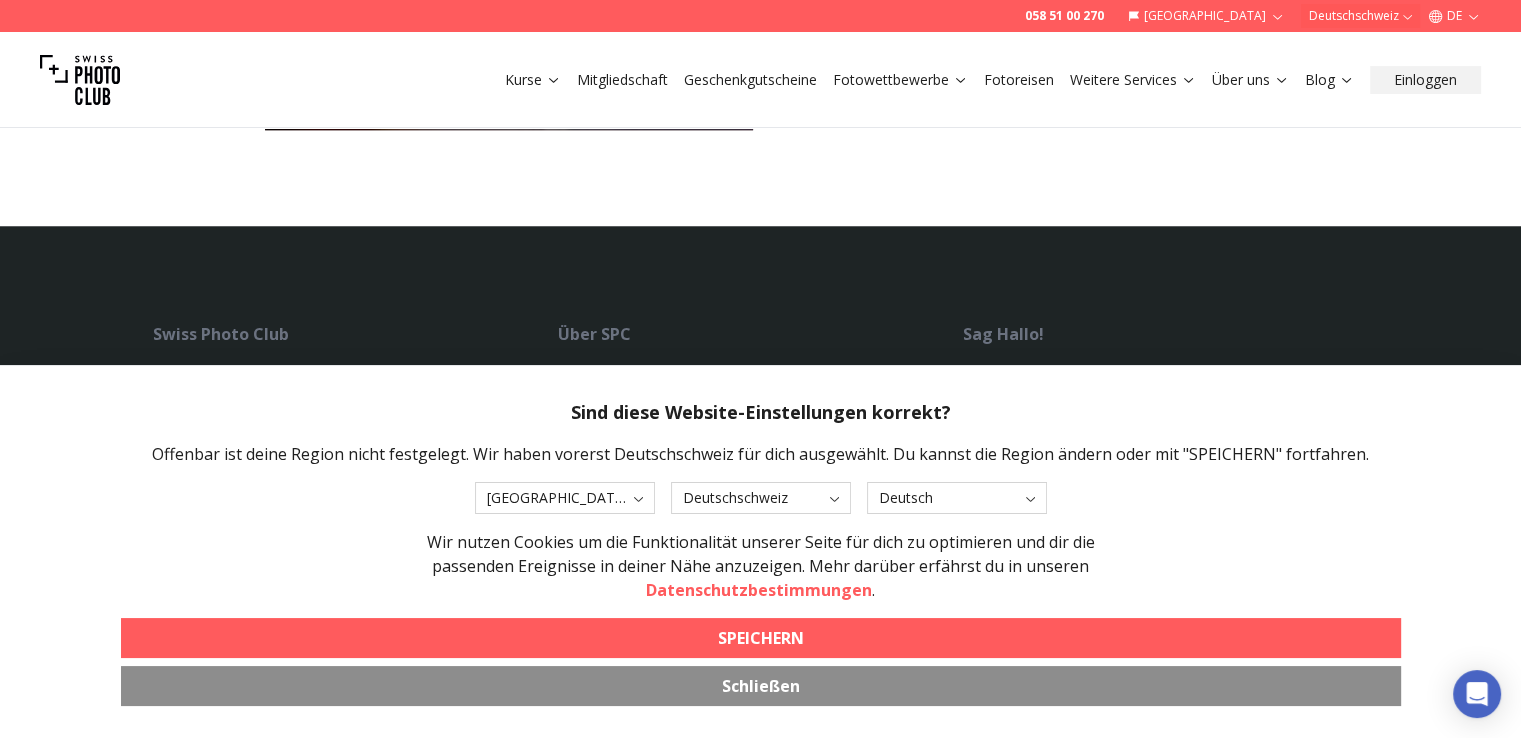 click on "Über SPC" at bounding box center (760, 334) 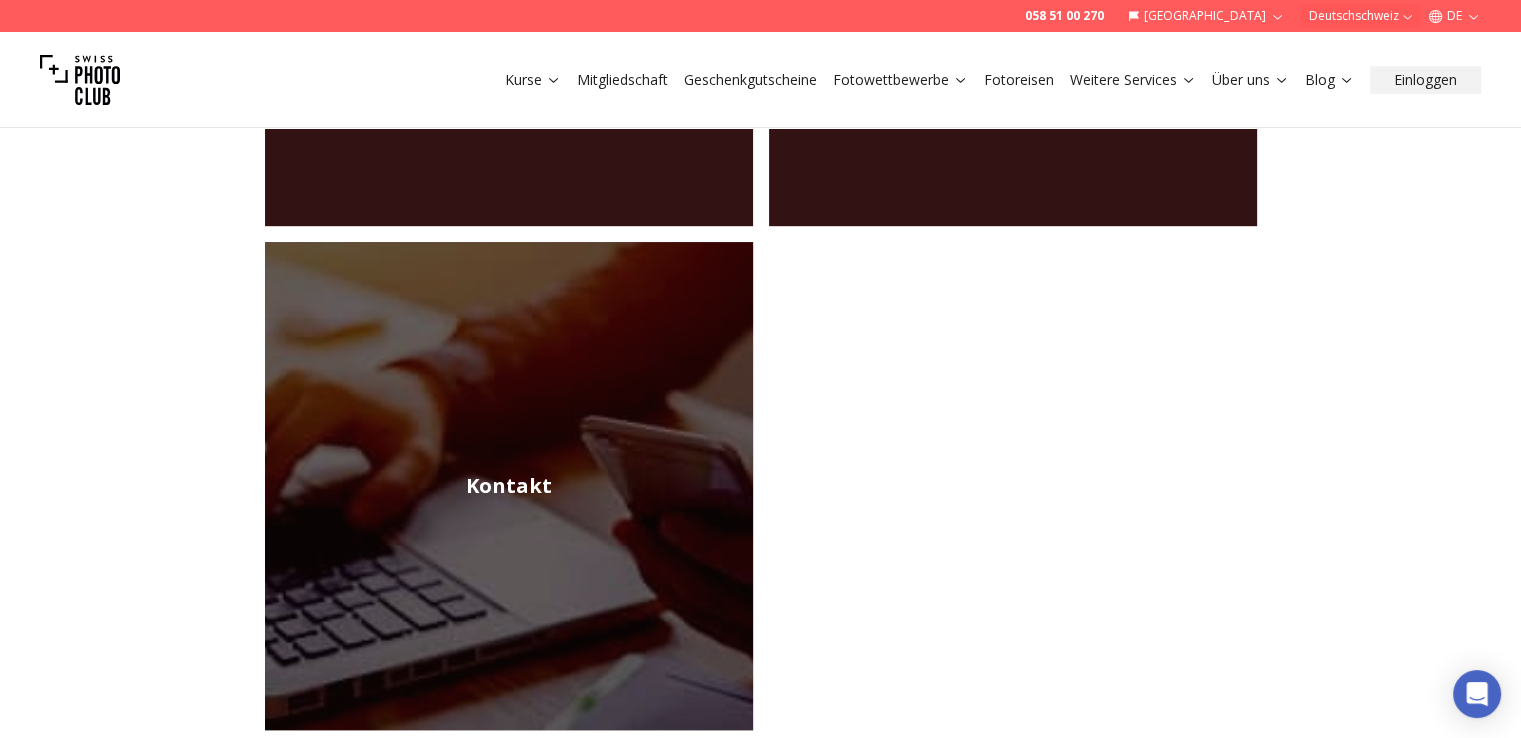 scroll, scrollTop: 582, scrollLeft: 0, axis: vertical 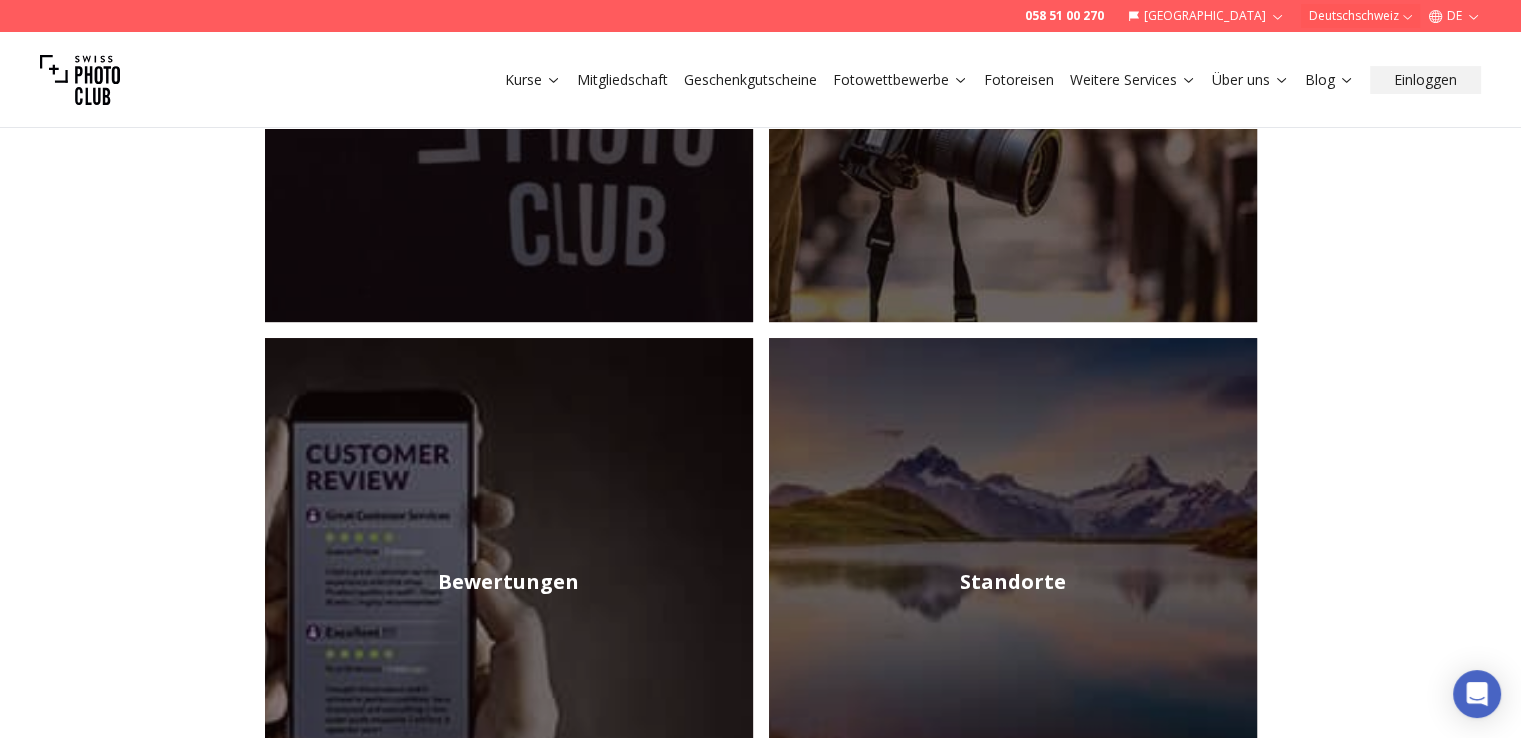 click at bounding box center (80, 80) 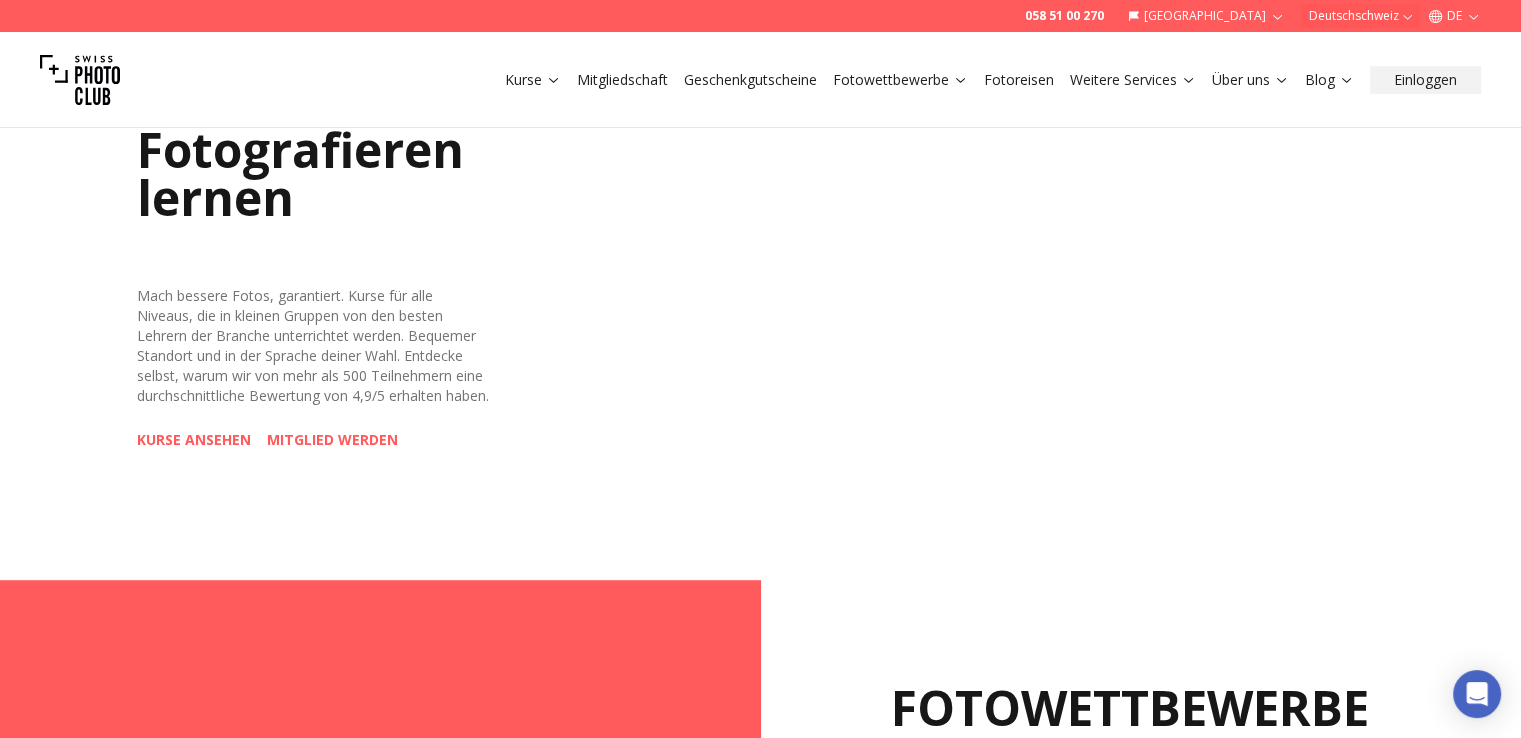 scroll, scrollTop: 600, scrollLeft: 0, axis: vertical 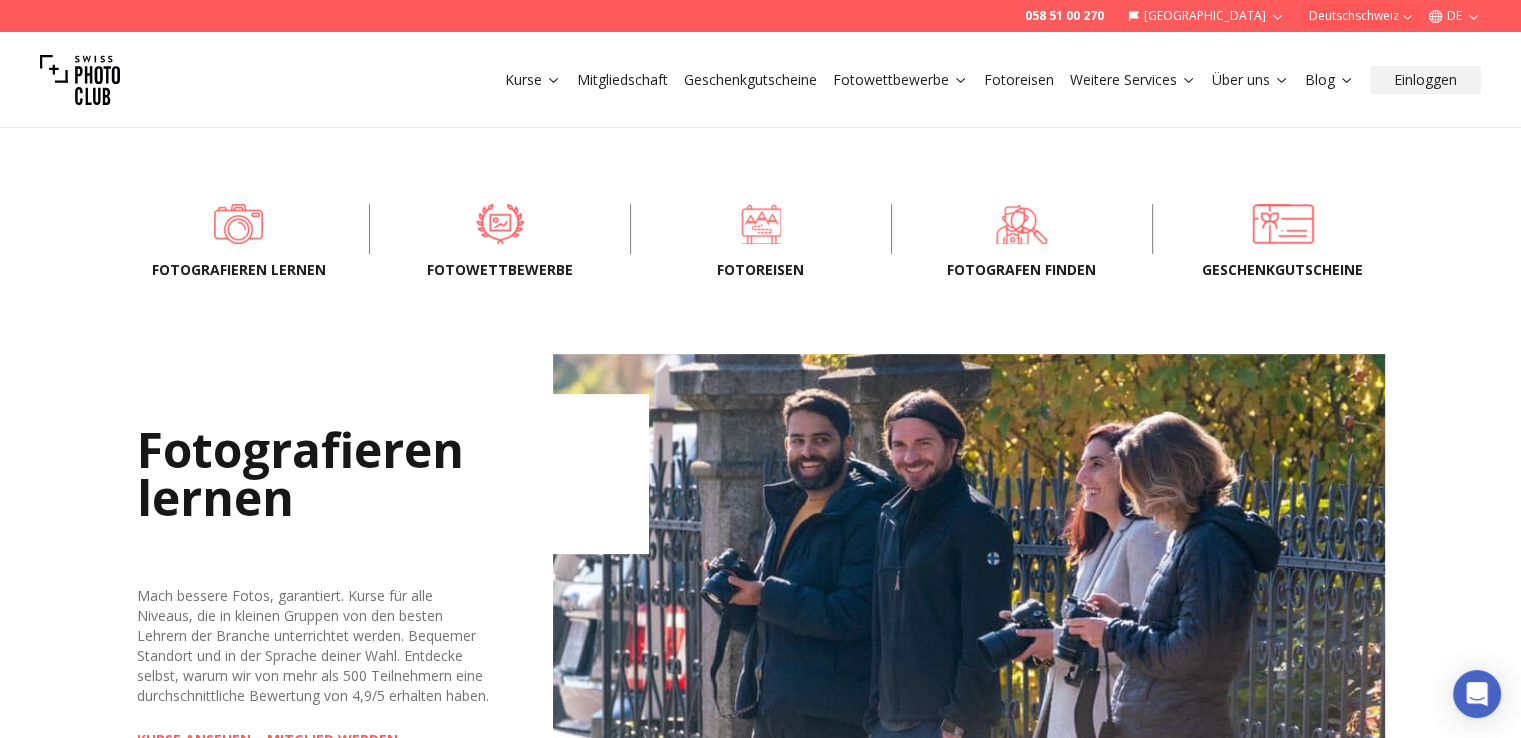 click on "Fotoreisen" at bounding box center [761, 270] 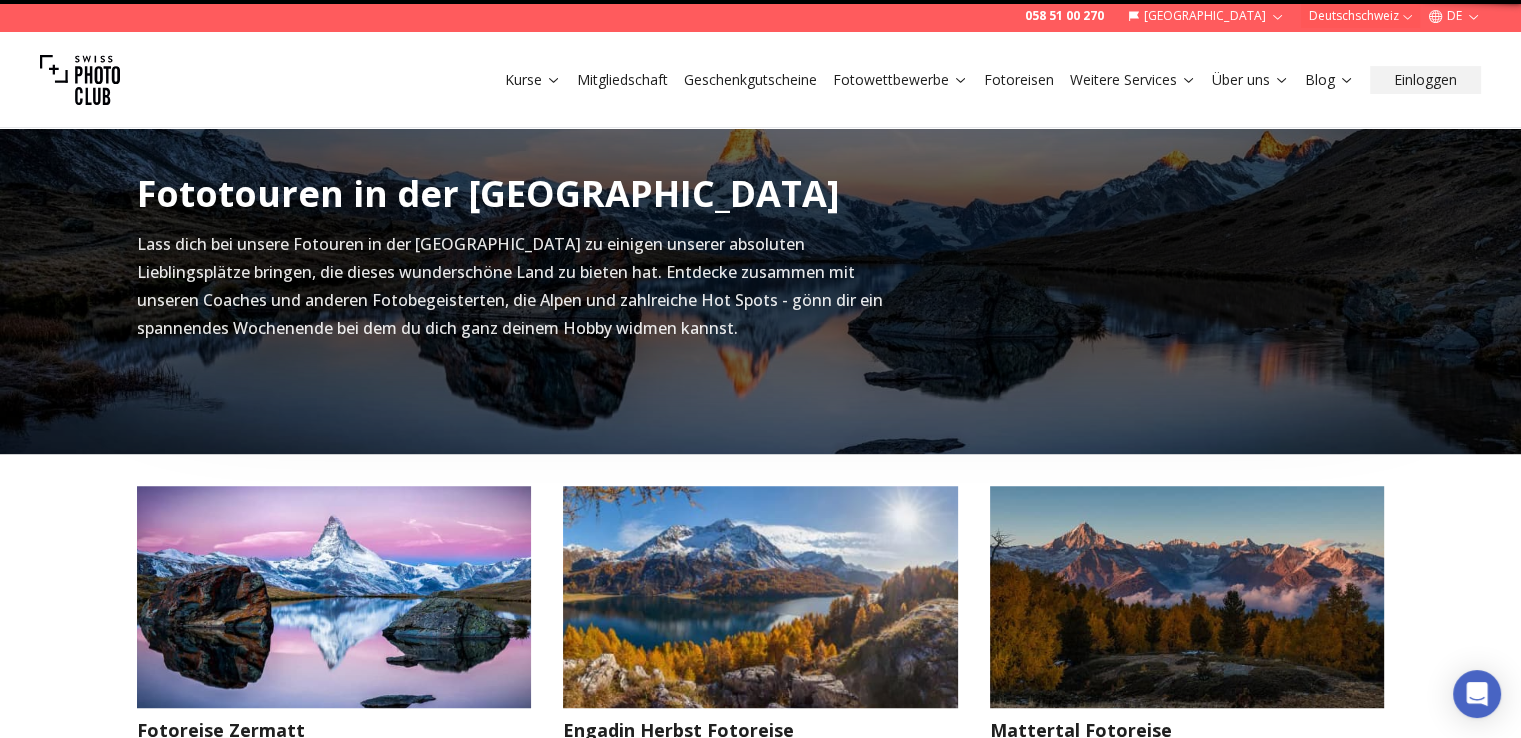 scroll, scrollTop: 0, scrollLeft: 0, axis: both 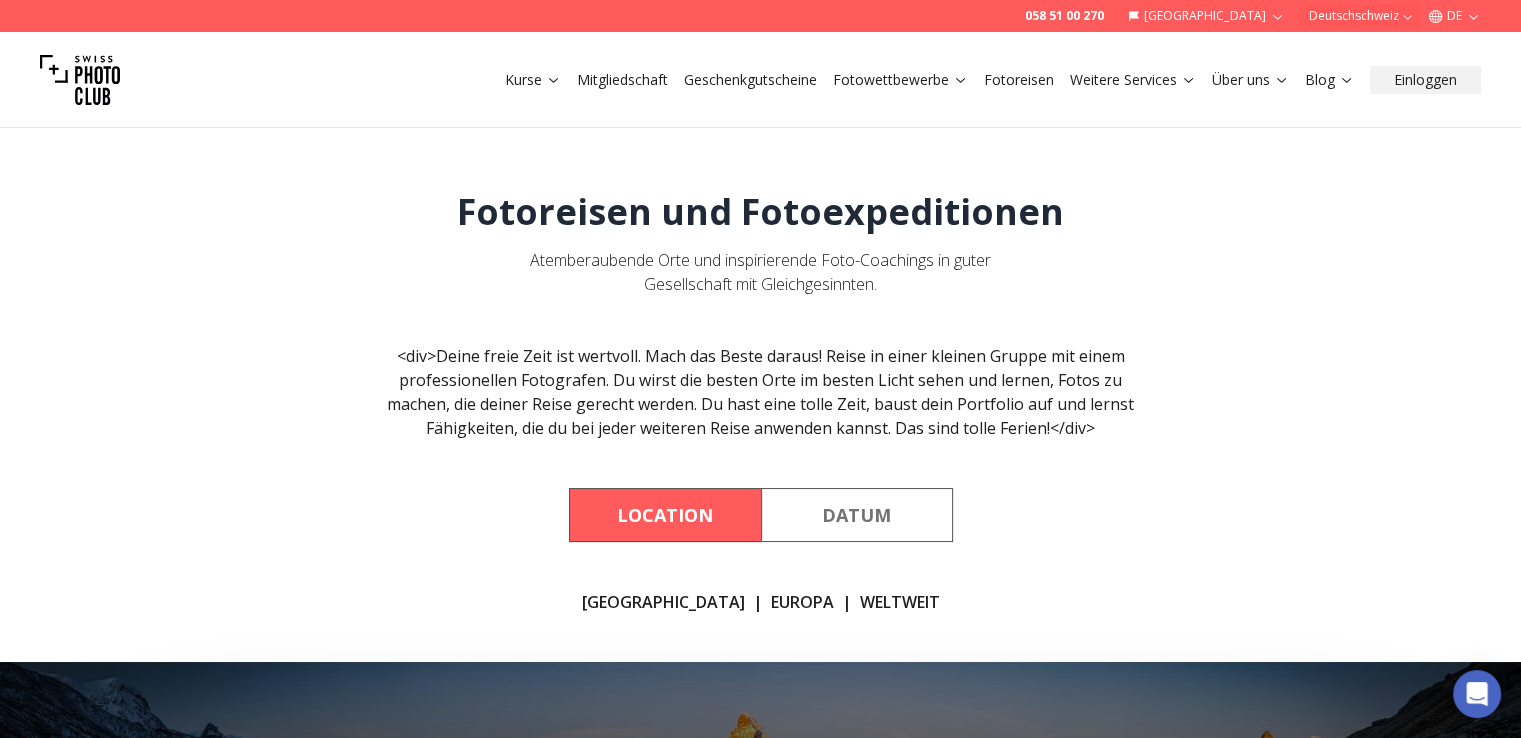 click on "Location" at bounding box center [665, 515] 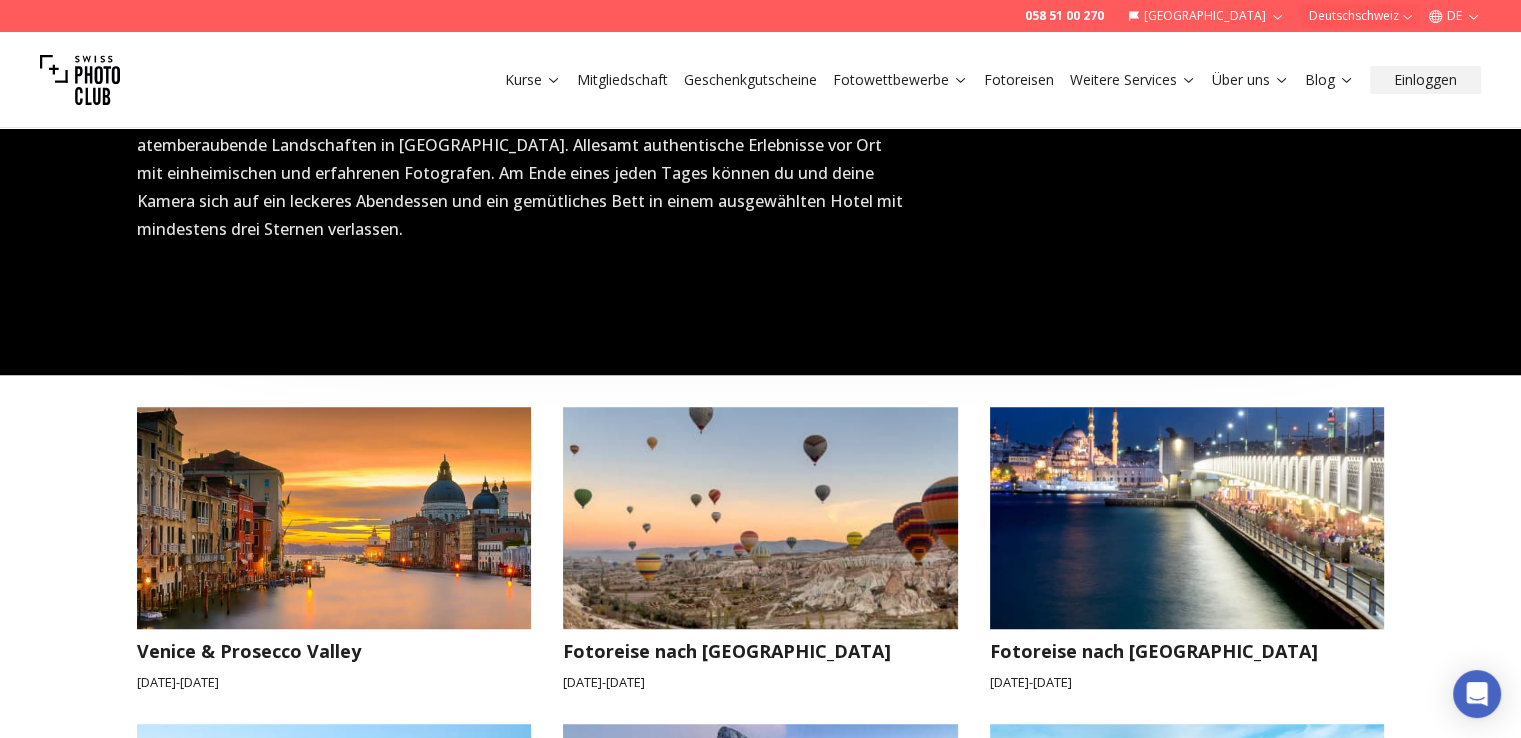 scroll, scrollTop: 1700, scrollLeft: 0, axis: vertical 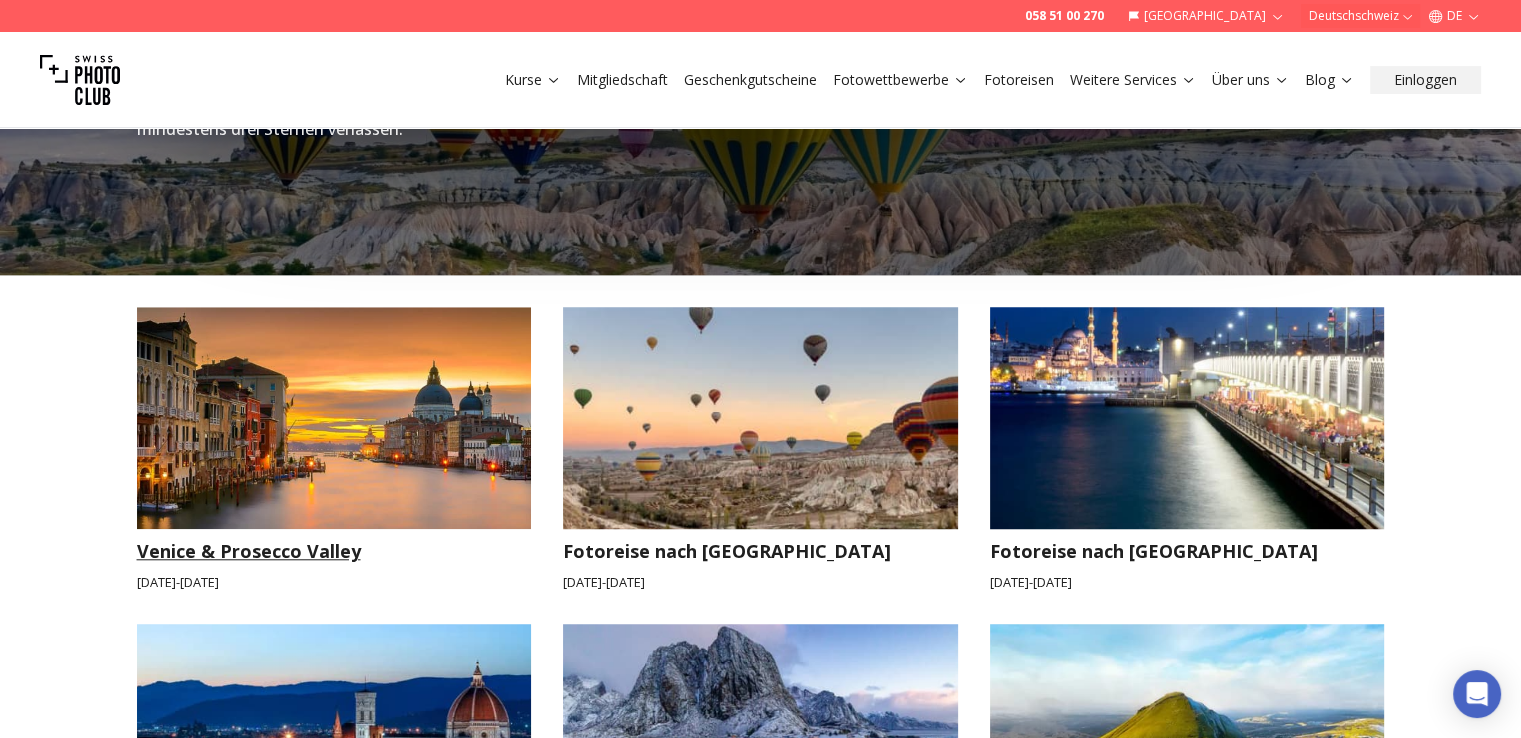 click at bounding box center [334, 418] 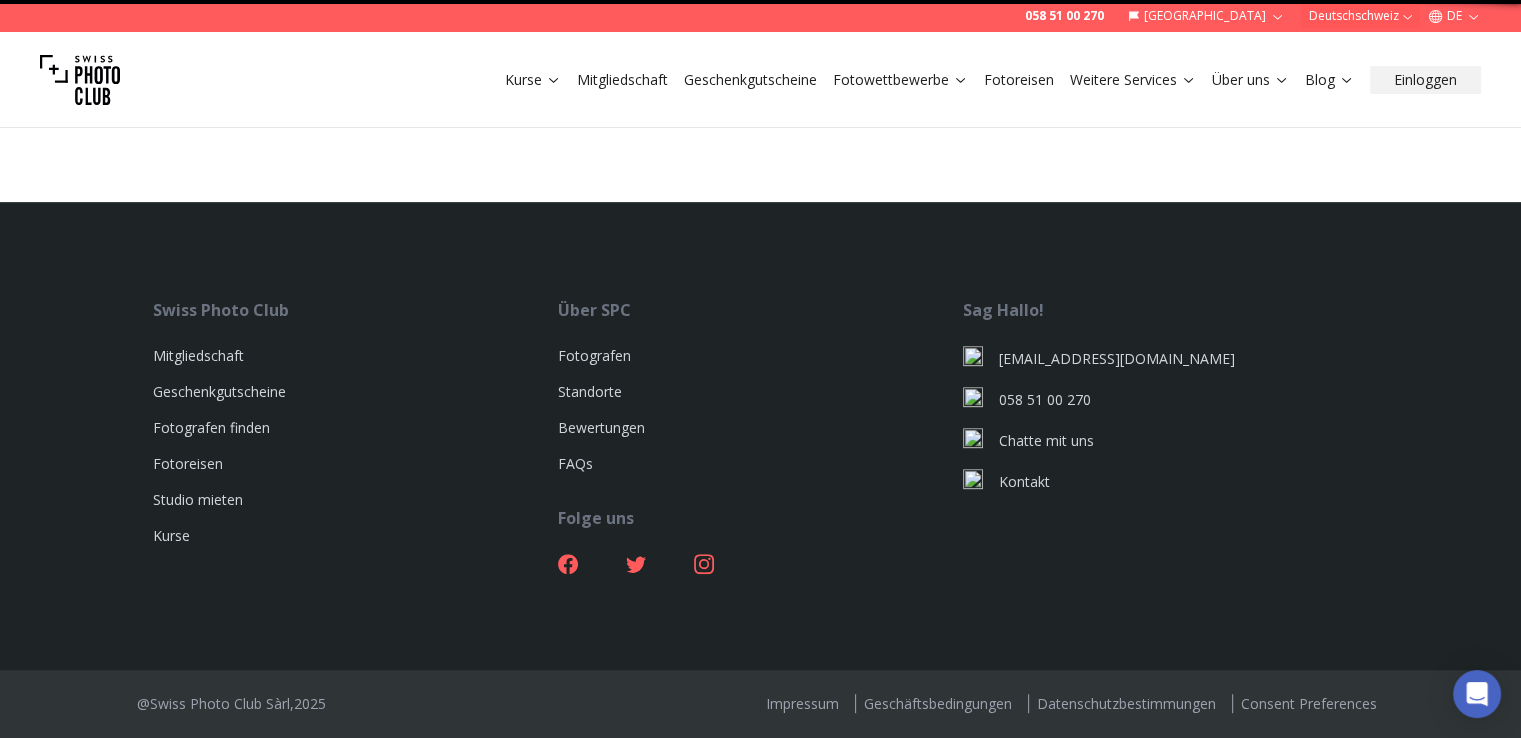 scroll, scrollTop: 0, scrollLeft: 0, axis: both 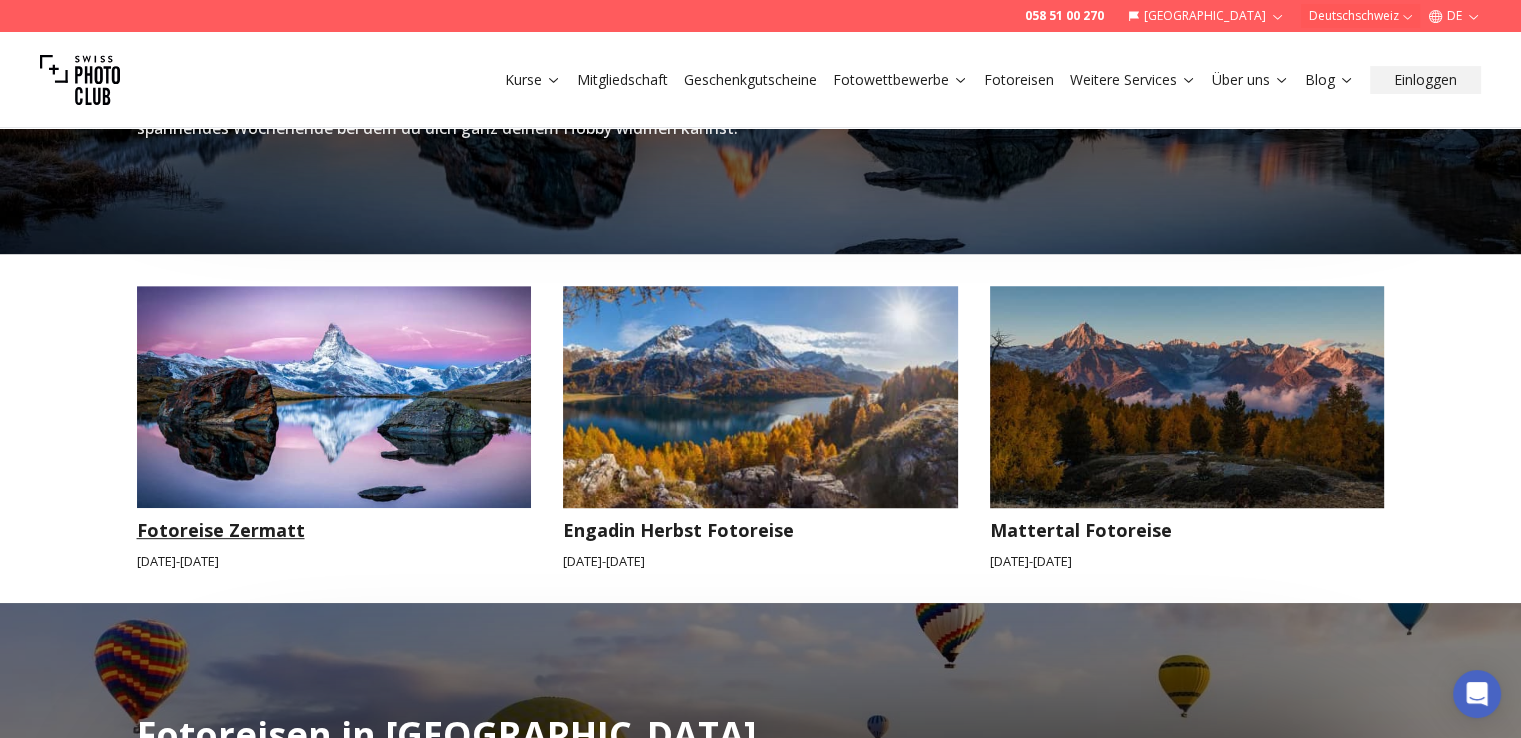 click at bounding box center [334, 397] 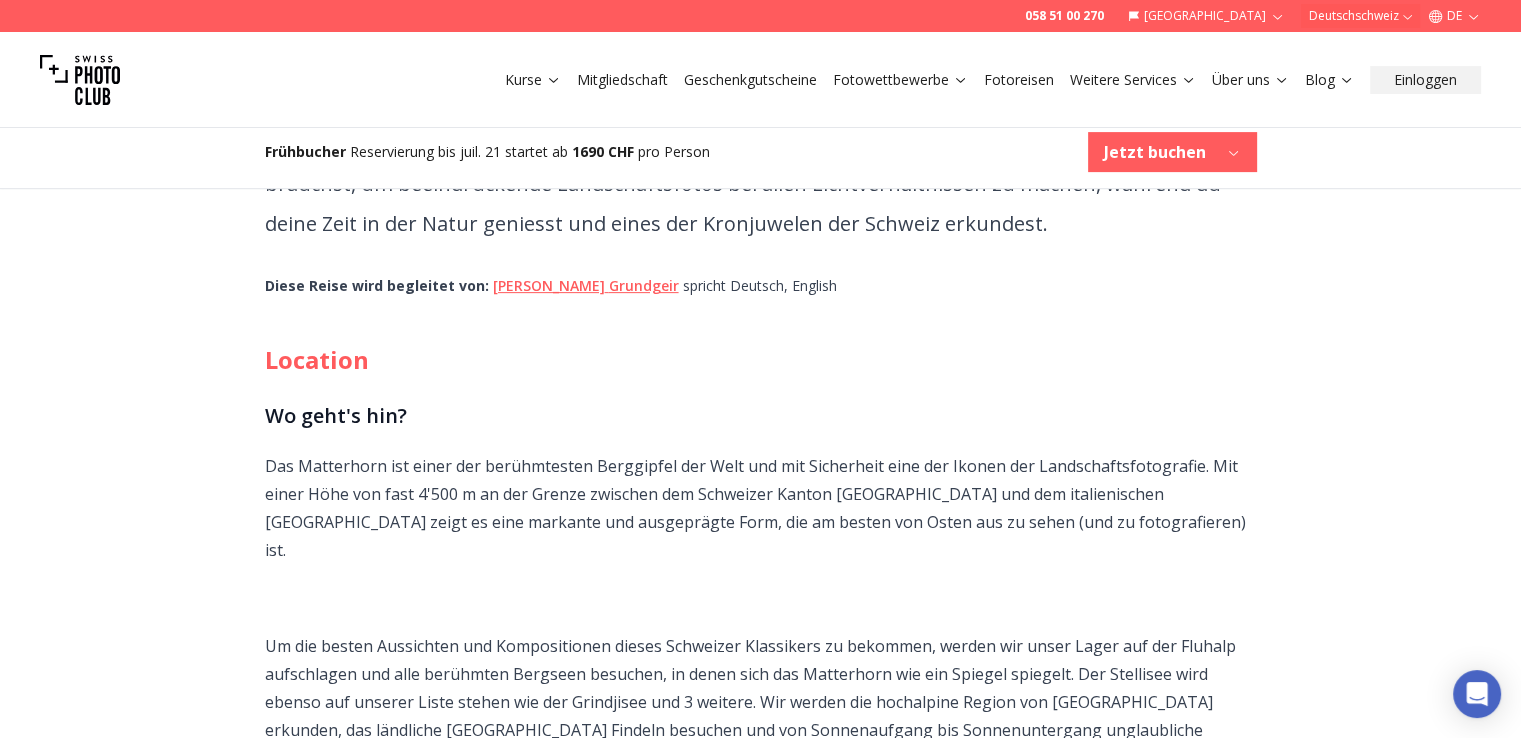 scroll, scrollTop: 550, scrollLeft: 0, axis: vertical 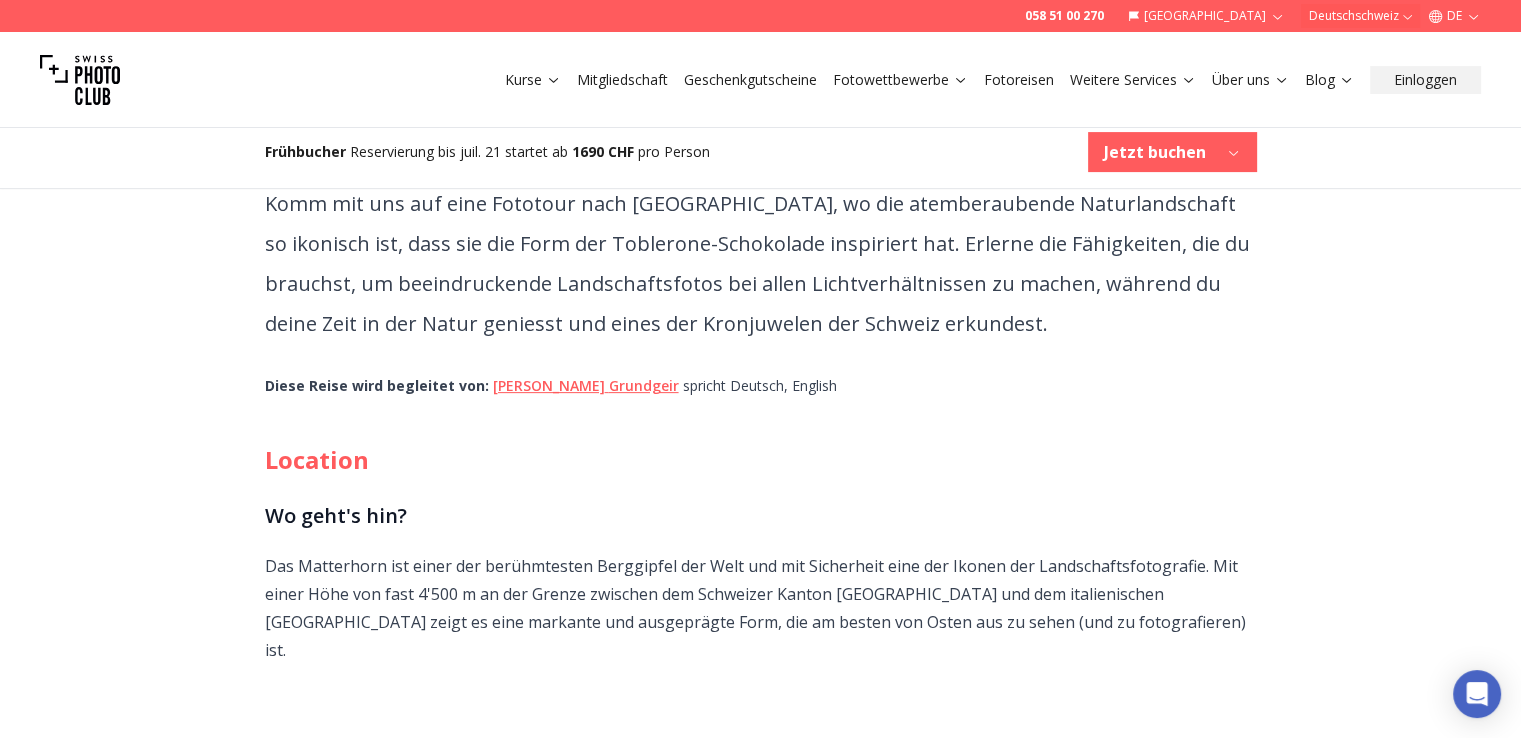 click on "Fotoreisen" at bounding box center [1019, 80] 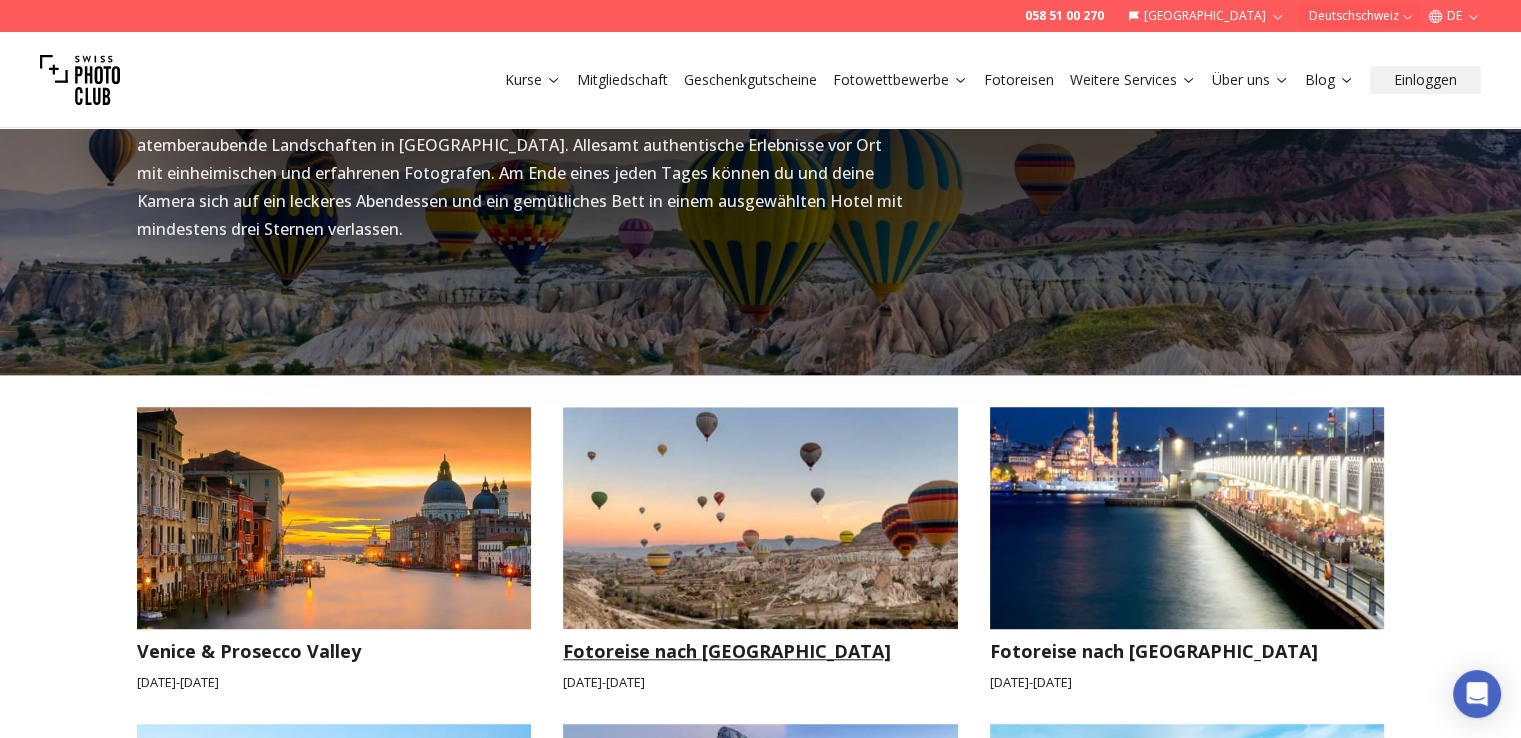scroll, scrollTop: 1700, scrollLeft: 0, axis: vertical 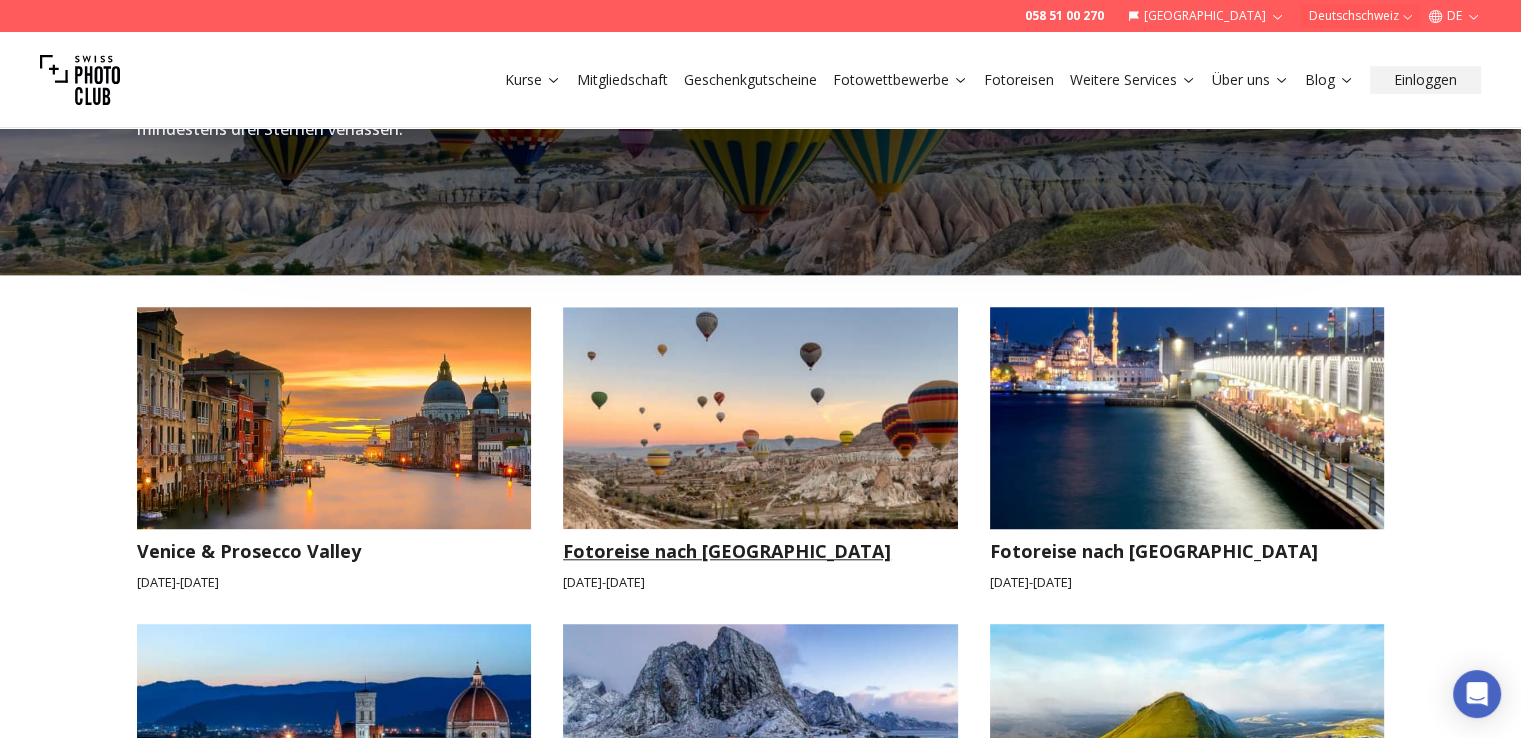 click at bounding box center [760, 418] 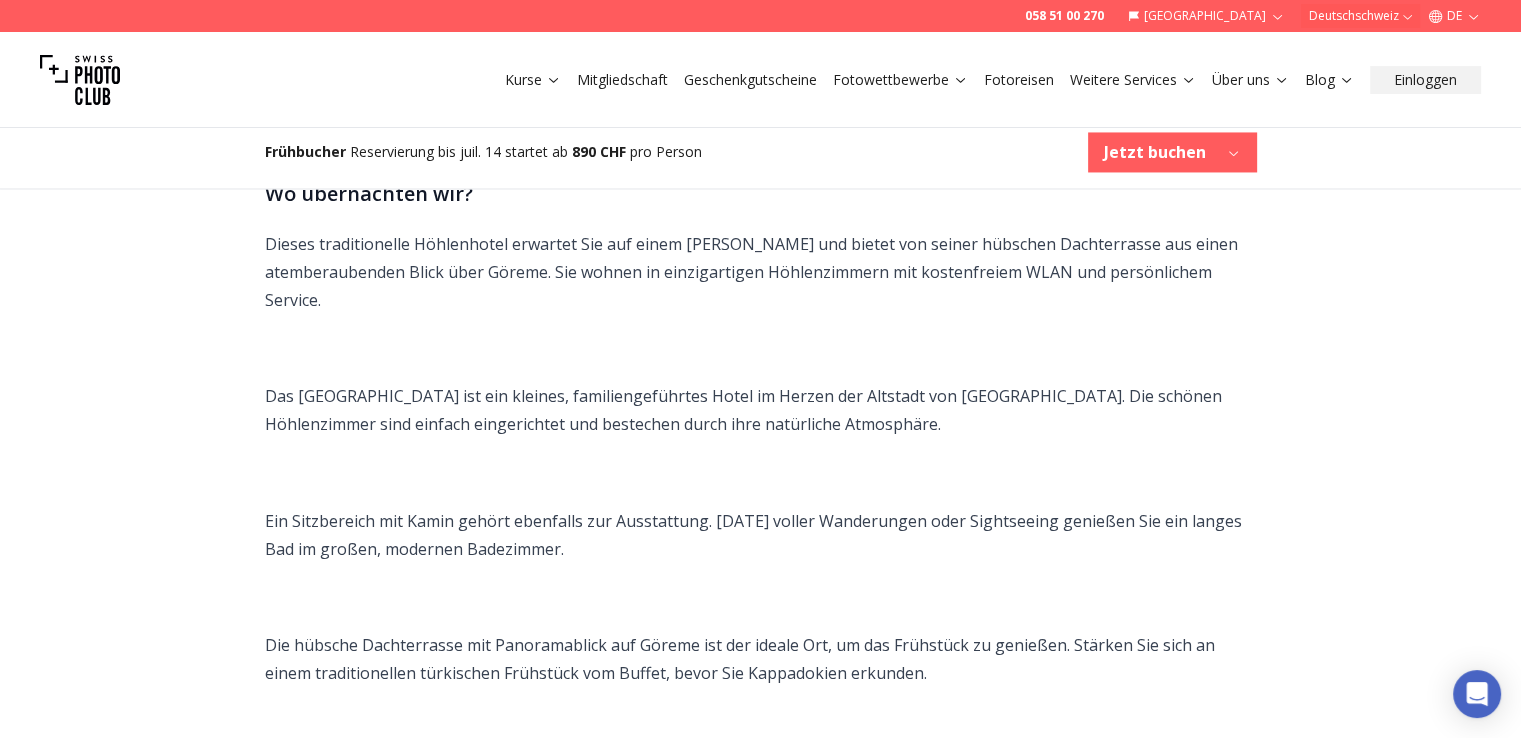 scroll, scrollTop: 3400, scrollLeft: 0, axis: vertical 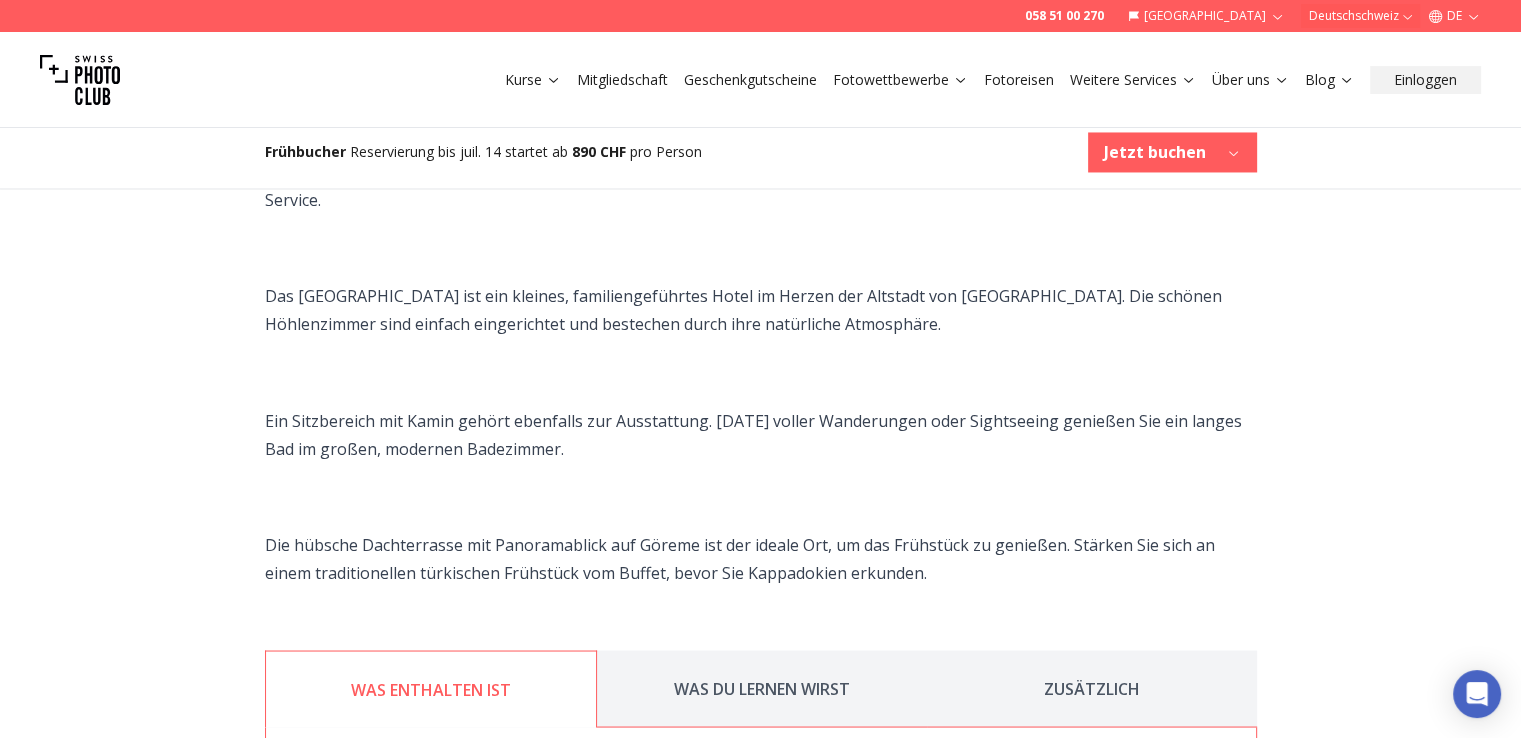 click on "058 51 00 270 Schweiz Deutschschweiz DE Kurse Mitgliedschaft Geschenkgutscheine Fotowettbewerbe Fotoreisen Weitere Services Über uns Blog Einloggen 12. septembre  2025 - 15. septembre  2025 Fotoreise nach [GEOGRAPHIC_DATA]   [GEOGRAPHIC_DATA] Von durch den Himmel tanzenden Heissluftballons  bis zu den hoch aufragenden Feenkaminen, die einer Mondlandschaft gleichen, ist Kappadokien ein Traum für die Fotografie. Frühbucher   Reservierung bis   juil. 14   startet ab   890   CHF   pro Person   Jetzt buchen Das wundervolle Kappadokien in der [GEOGRAPHIC_DATA] ist eine der magischsten und fotogensten Regionen der Welt mit einer Fülle an atemberaubenden Möglichkeiten zu fotografieren. In einem erstklassigen Boutique-Höhlenhotel werden wir einzigartige Fotos der berühmten Feenkaminen und Heissluftballons machen, selbst eine Ballonfahrt unternehmen (optional), um Luftaufnahmen zu machen und die unglaubliche Landschaft von den besten Aussichtspunkten aus zu entdecken und auch die lokale Küche und Kultur genießen. :   Osan   Altun" at bounding box center [760, 1086] 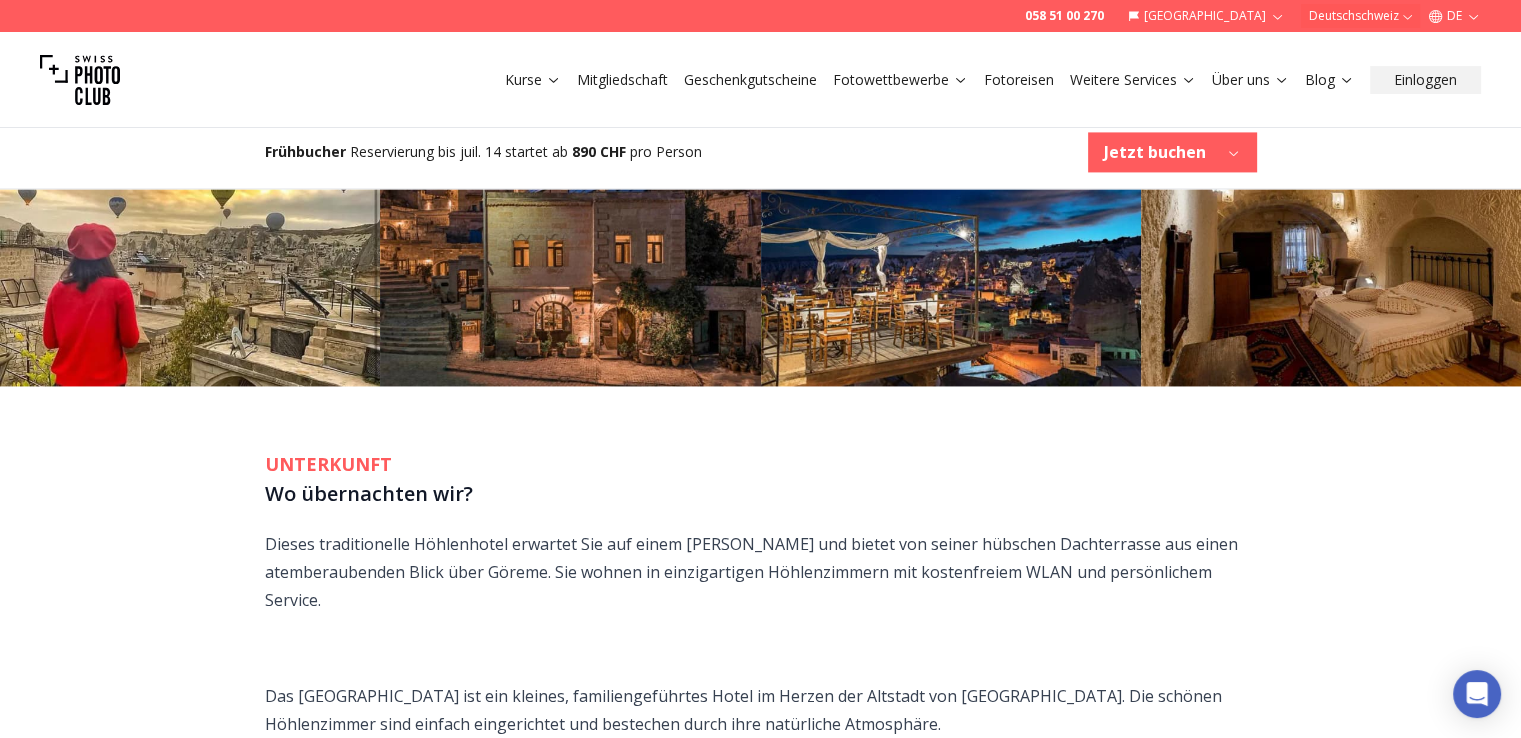 scroll, scrollTop: 3100, scrollLeft: 0, axis: vertical 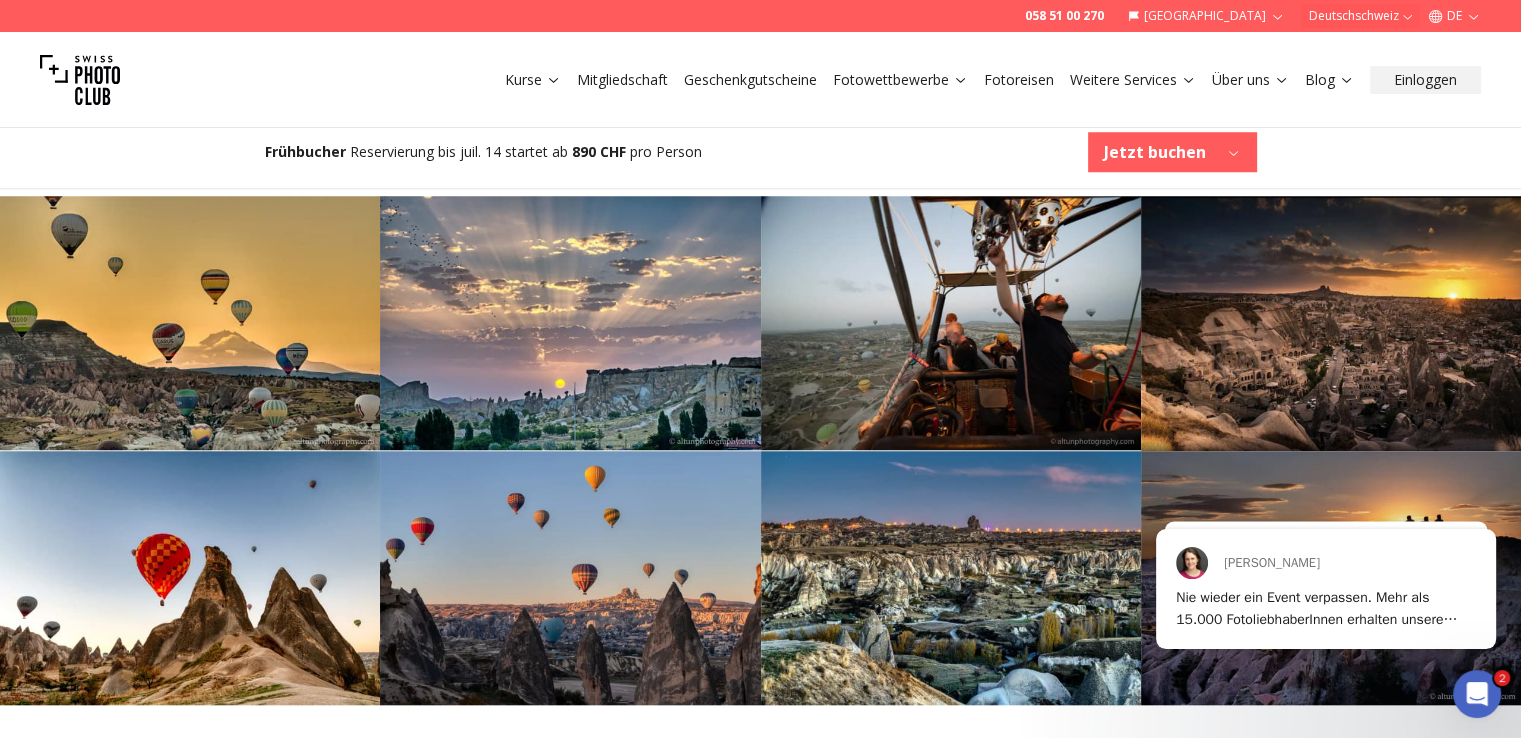 click at bounding box center (1331, 323) 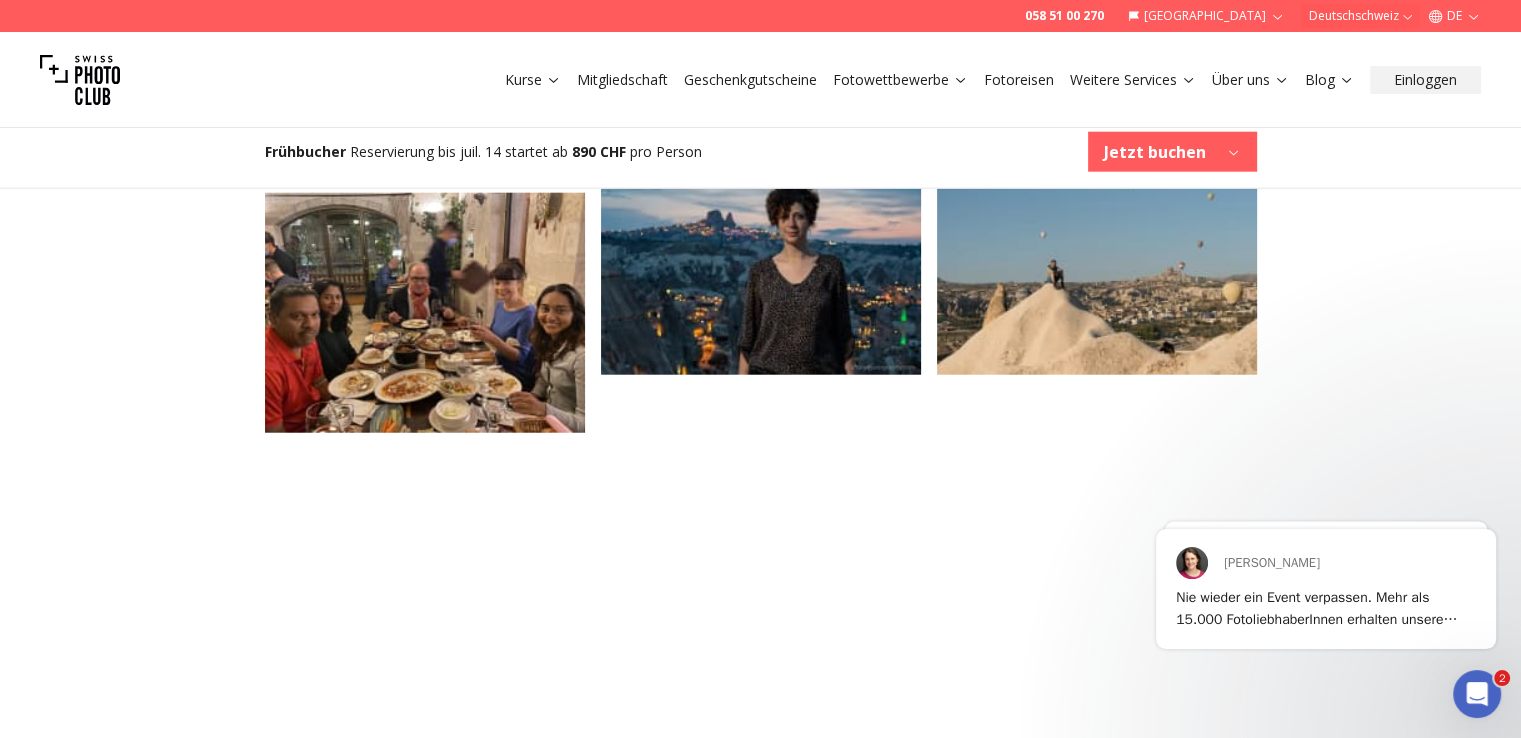 scroll, scrollTop: 5100, scrollLeft: 0, axis: vertical 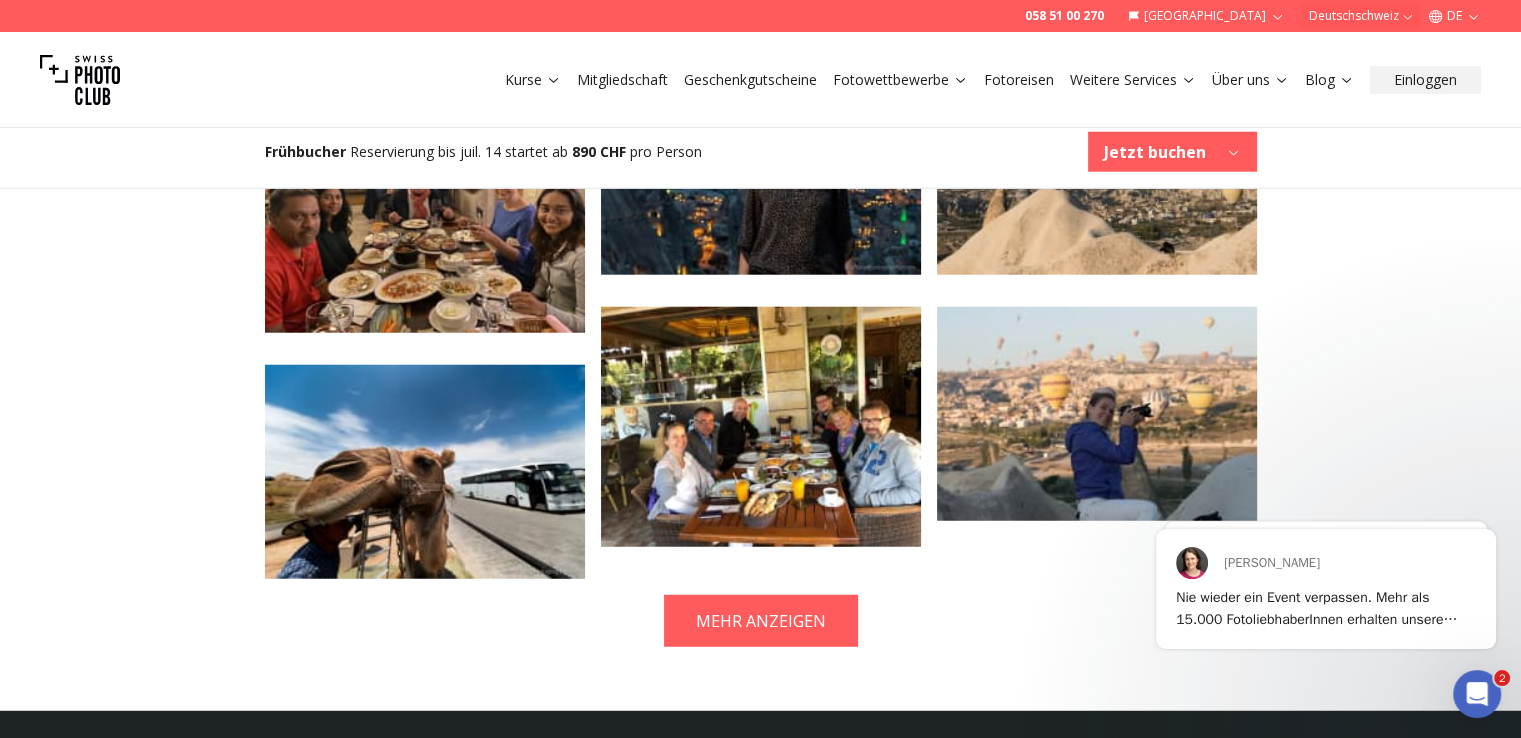 click at bounding box center [761, 427] 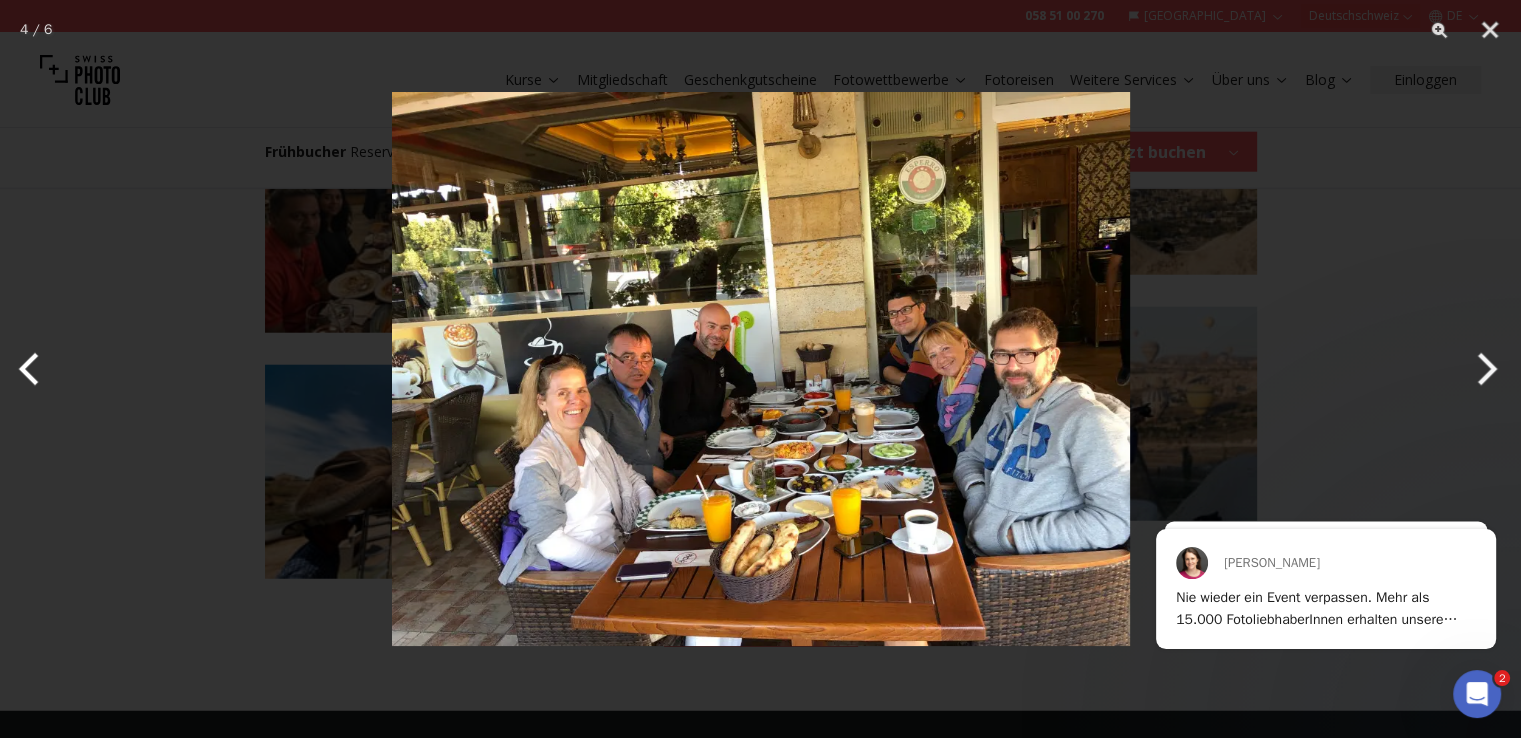 click at bounding box center [1483, 369] 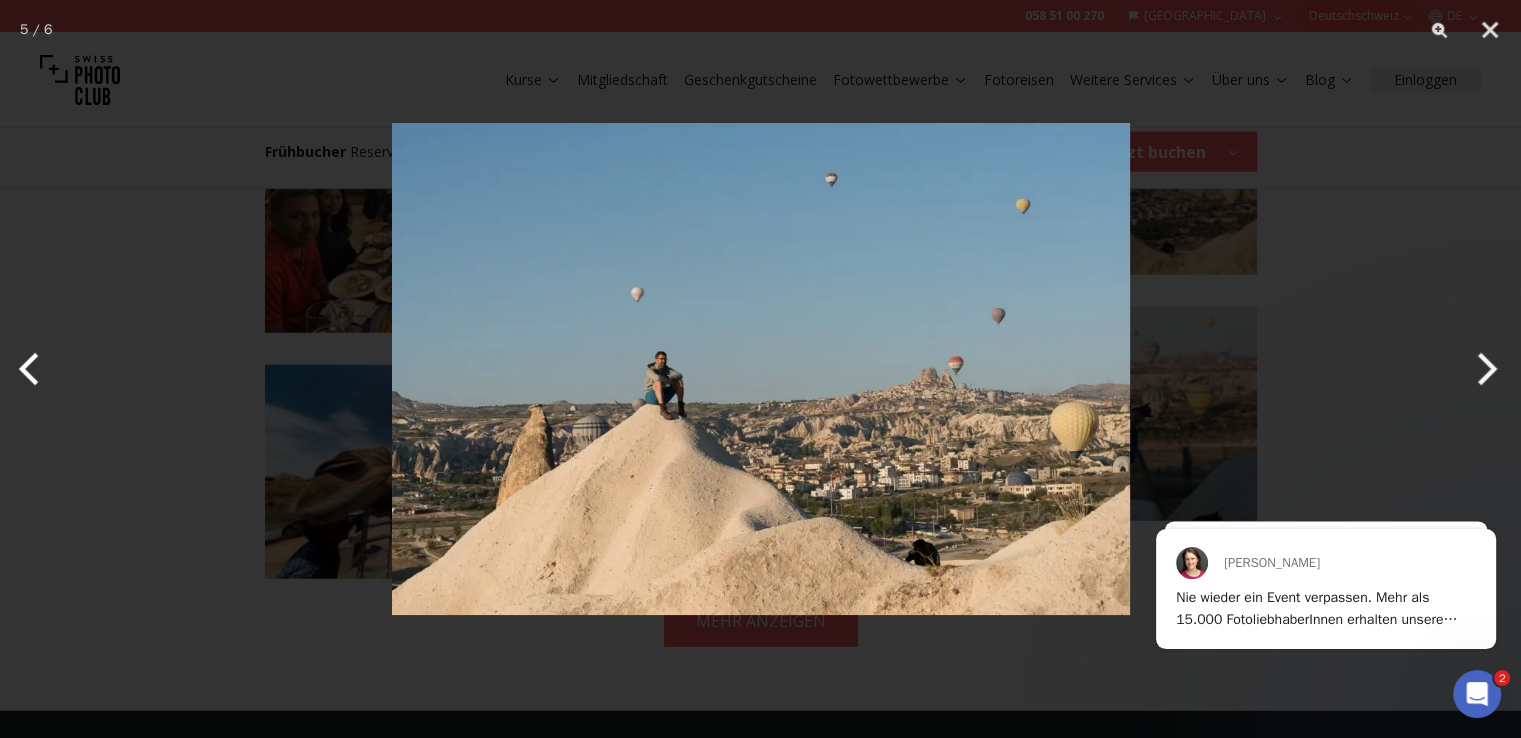 click at bounding box center (1483, 369) 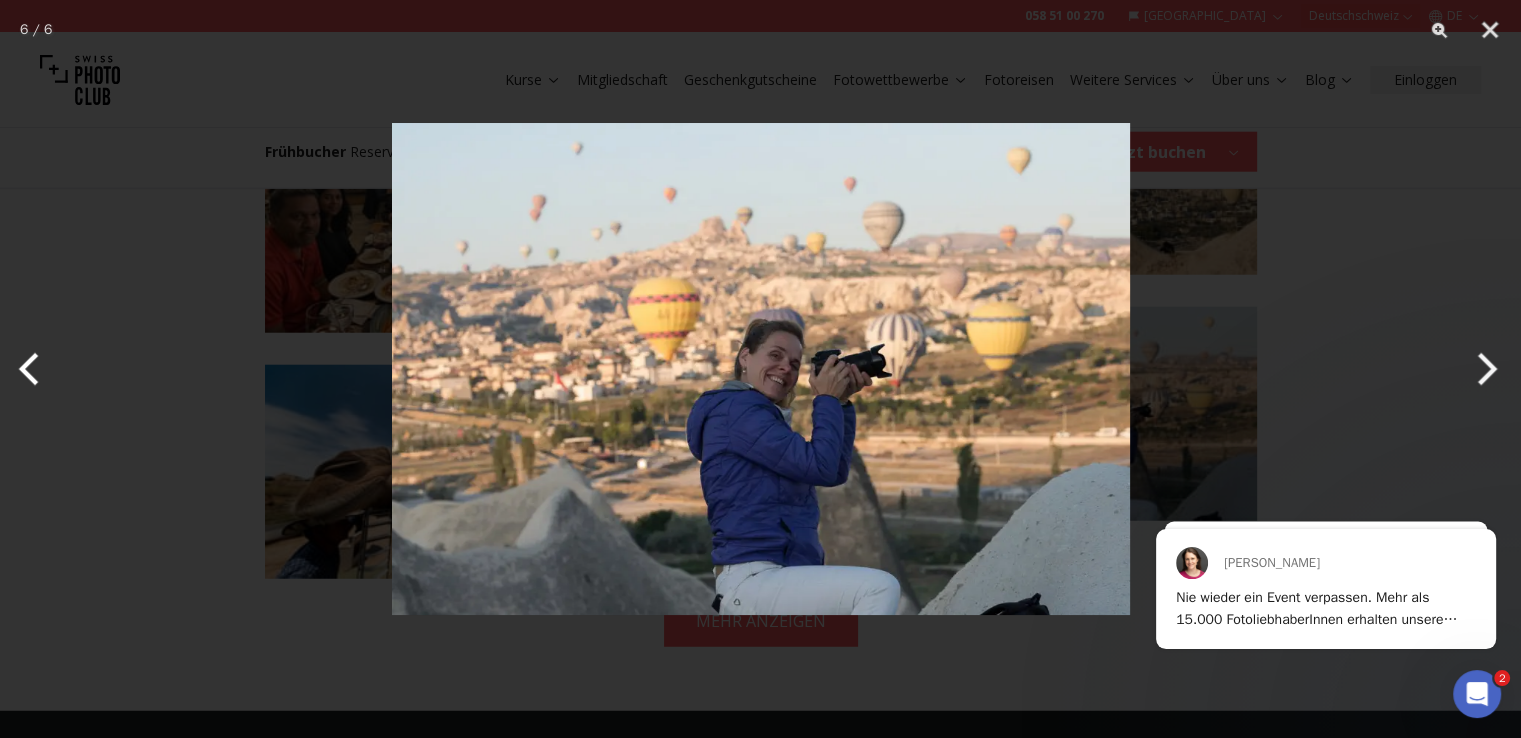click at bounding box center [1483, 369] 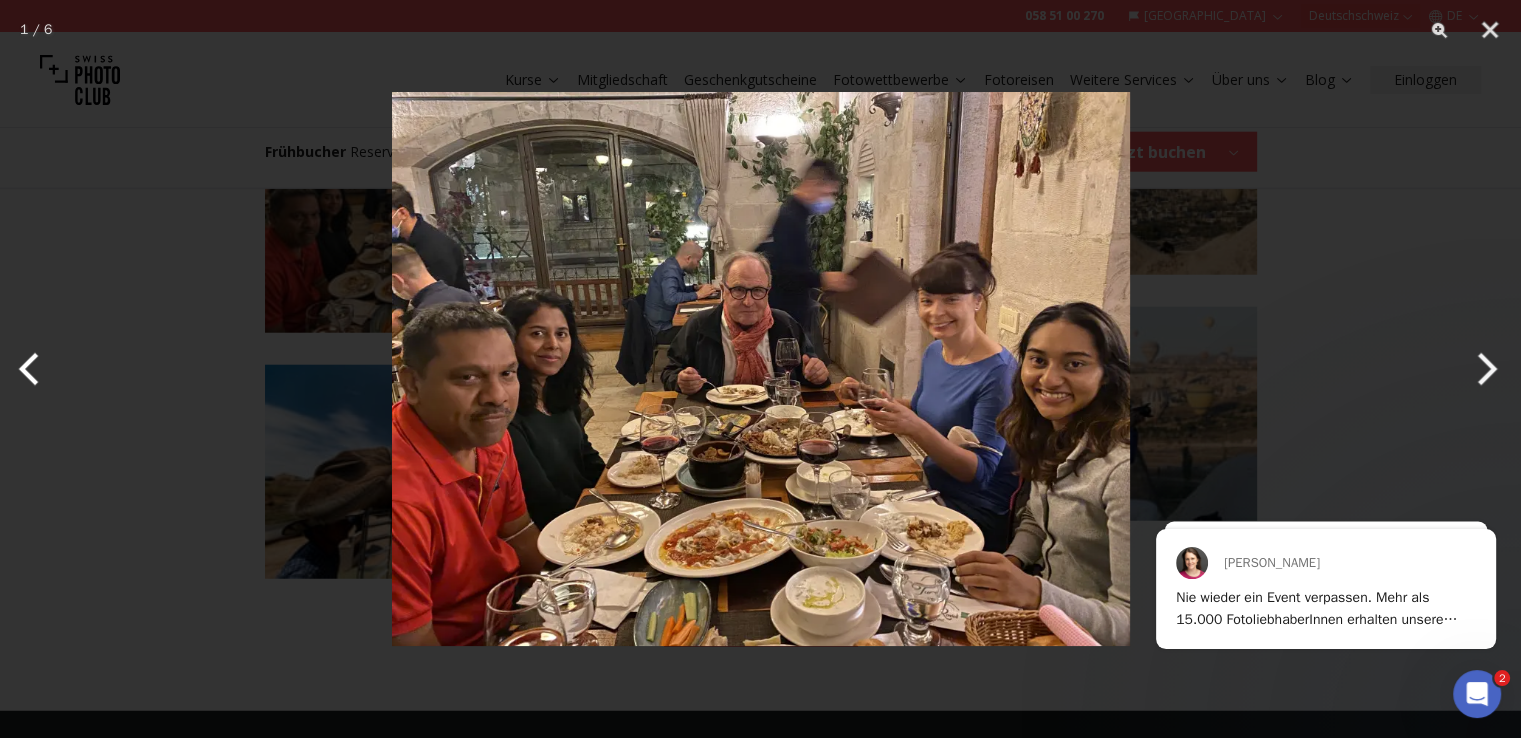 click at bounding box center [1483, 369] 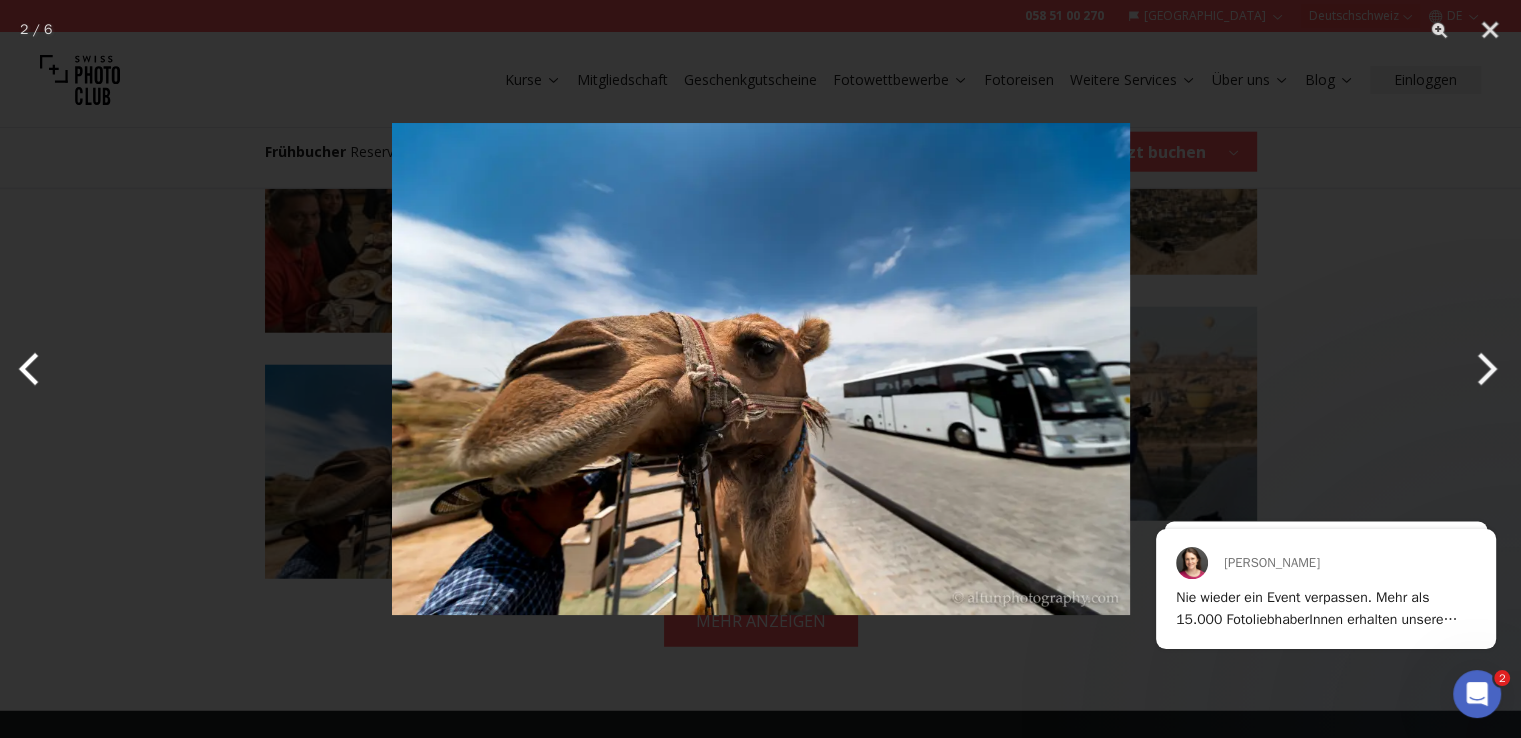 click at bounding box center [1483, 369] 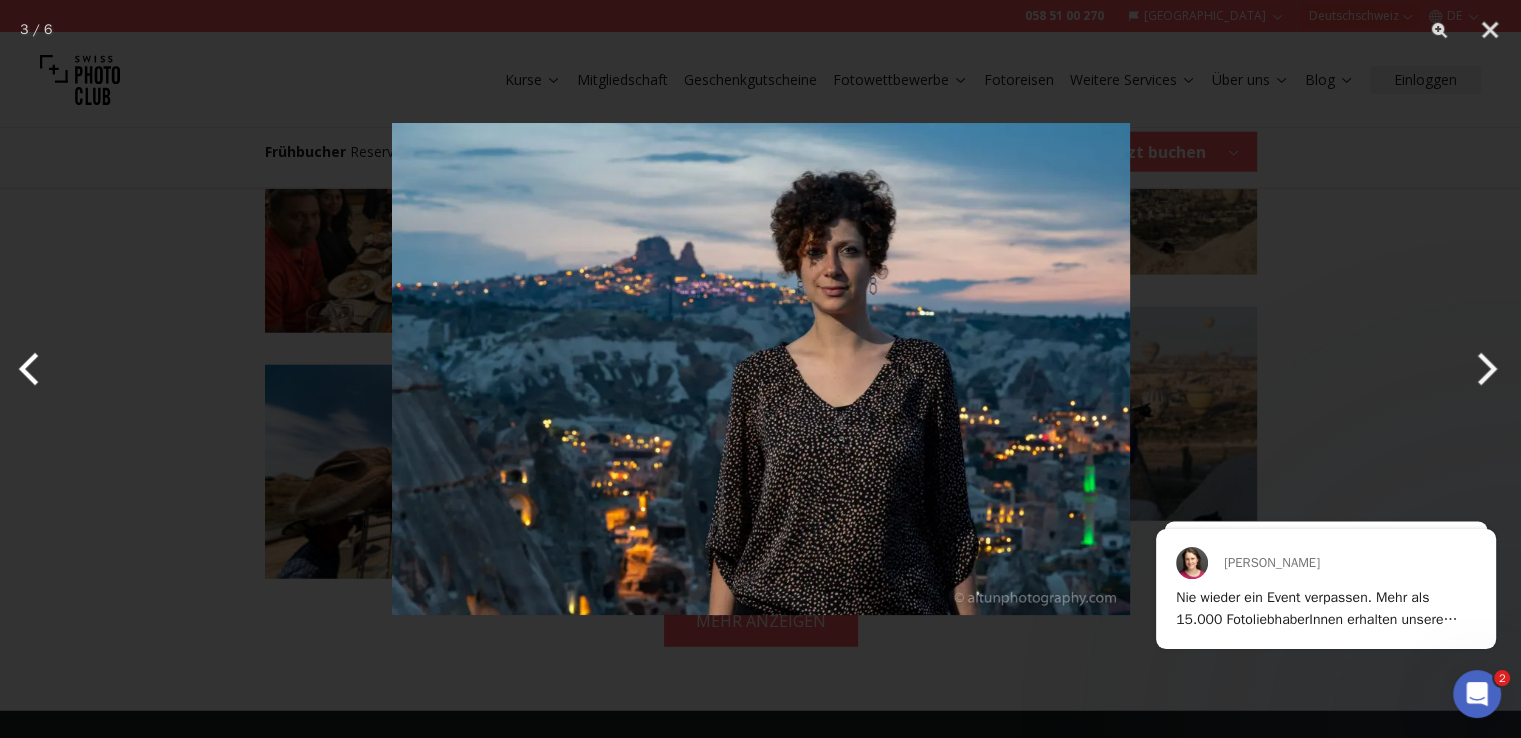 click at bounding box center [1483, 369] 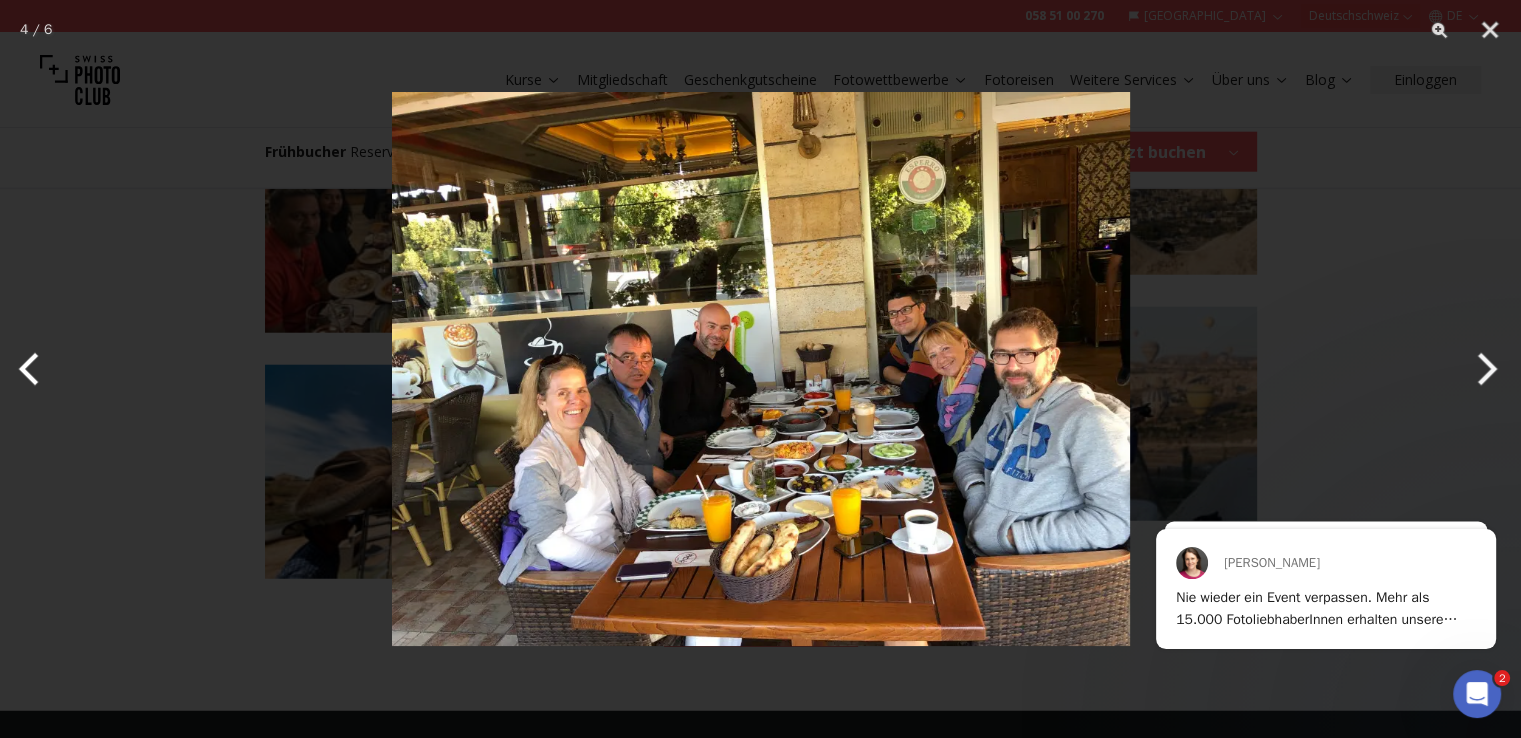 click at bounding box center [1483, 369] 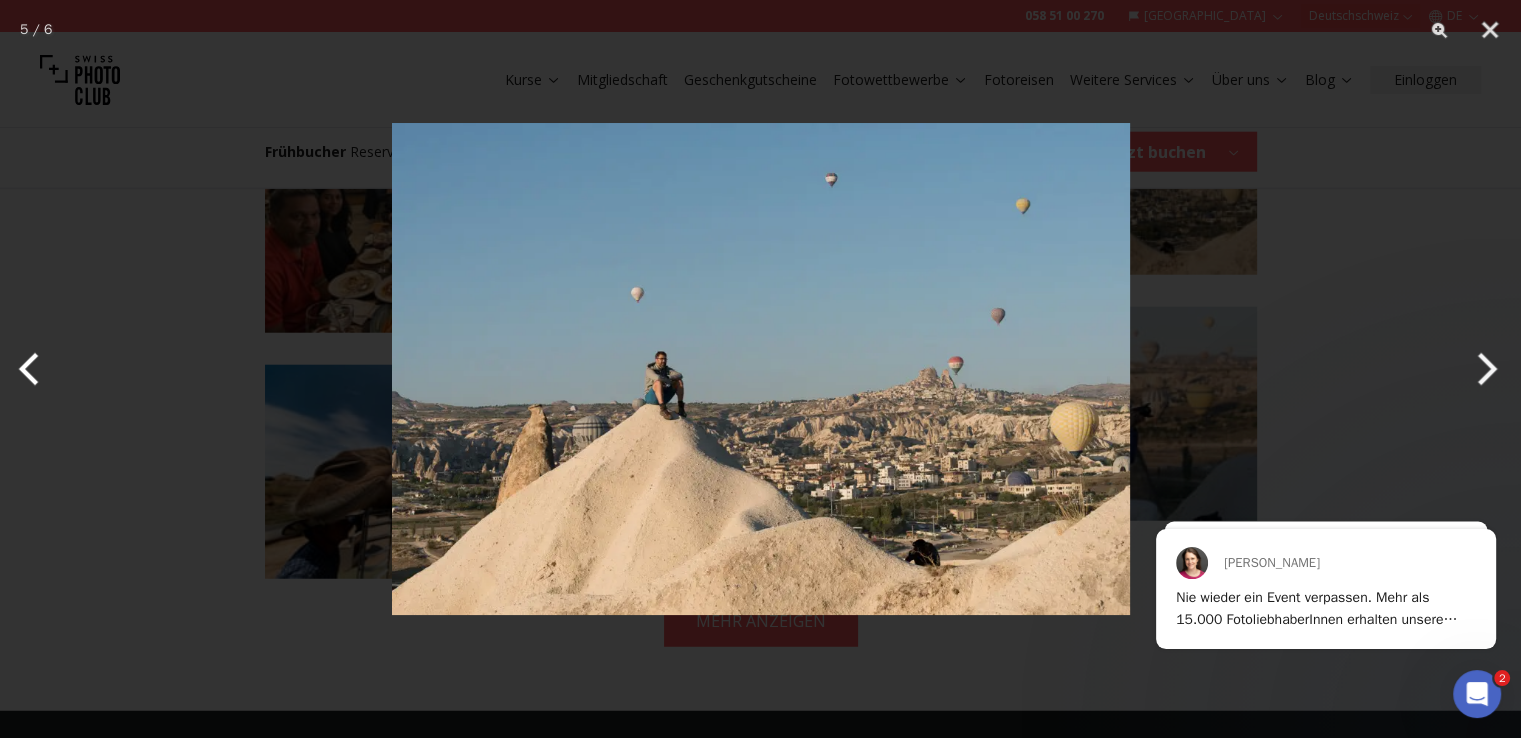 click at bounding box center [1483, 369] 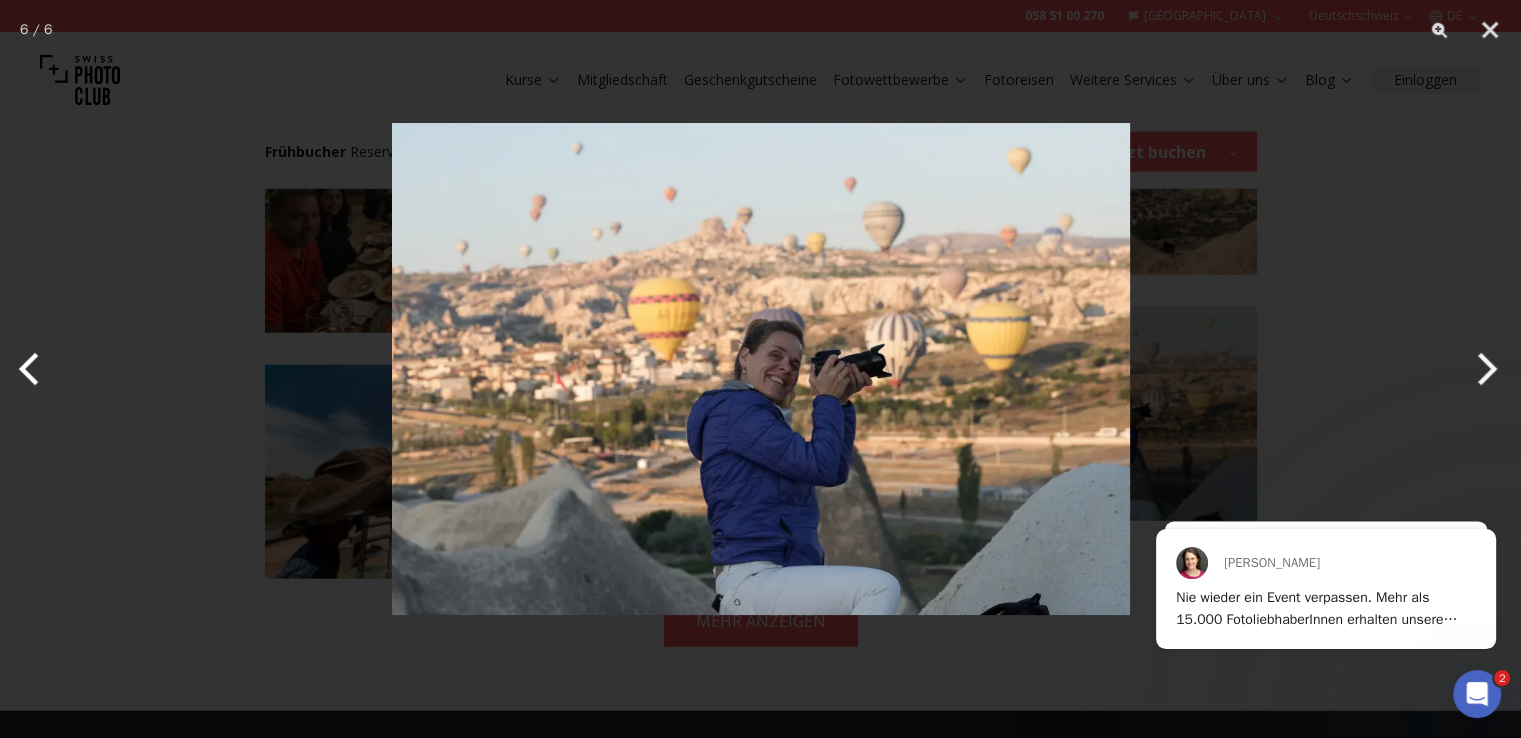 click at bounding box center [1483, 369] 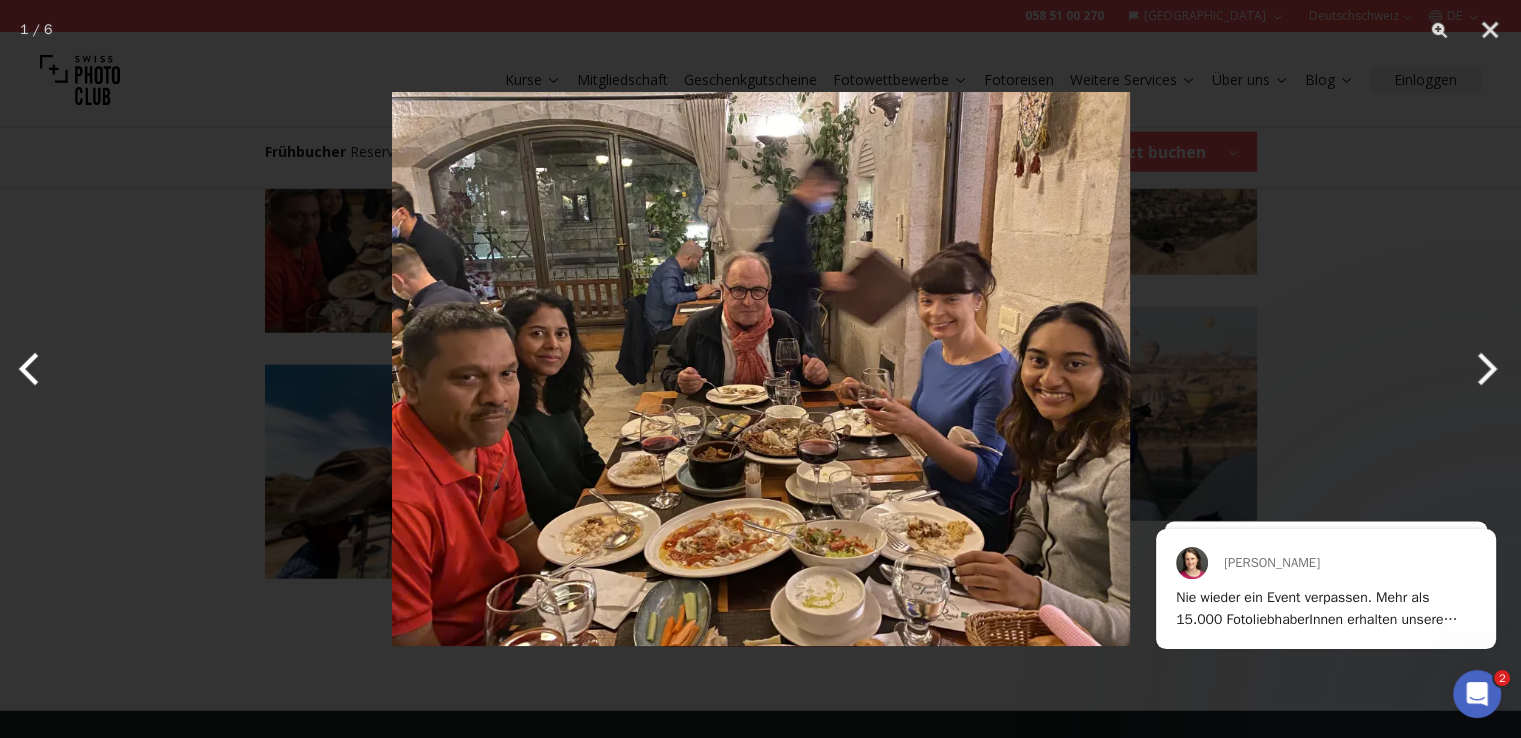 click at bounding box center (1483, 369) 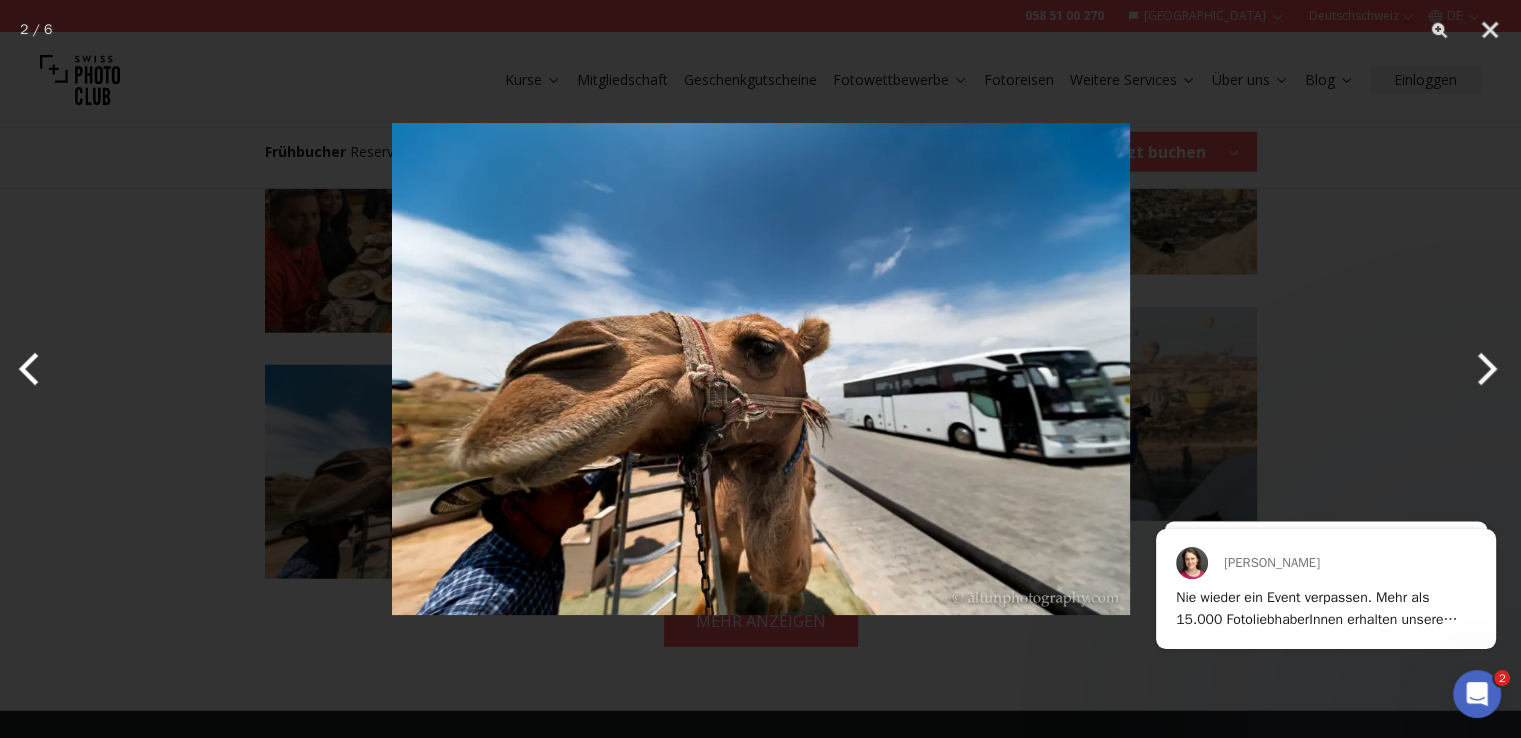 click at bounding box center (1483, 369) 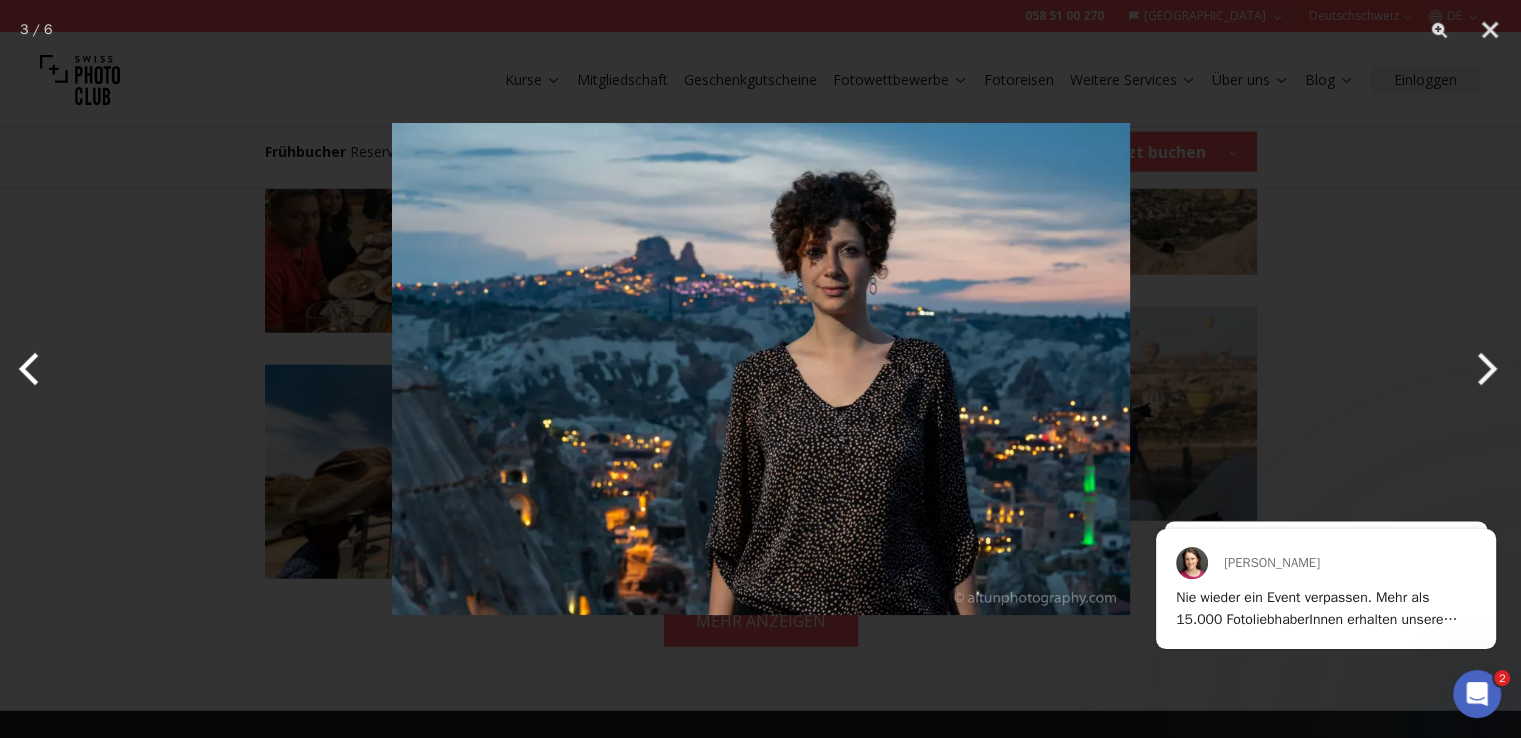 click at bounding box center [1483, 369] 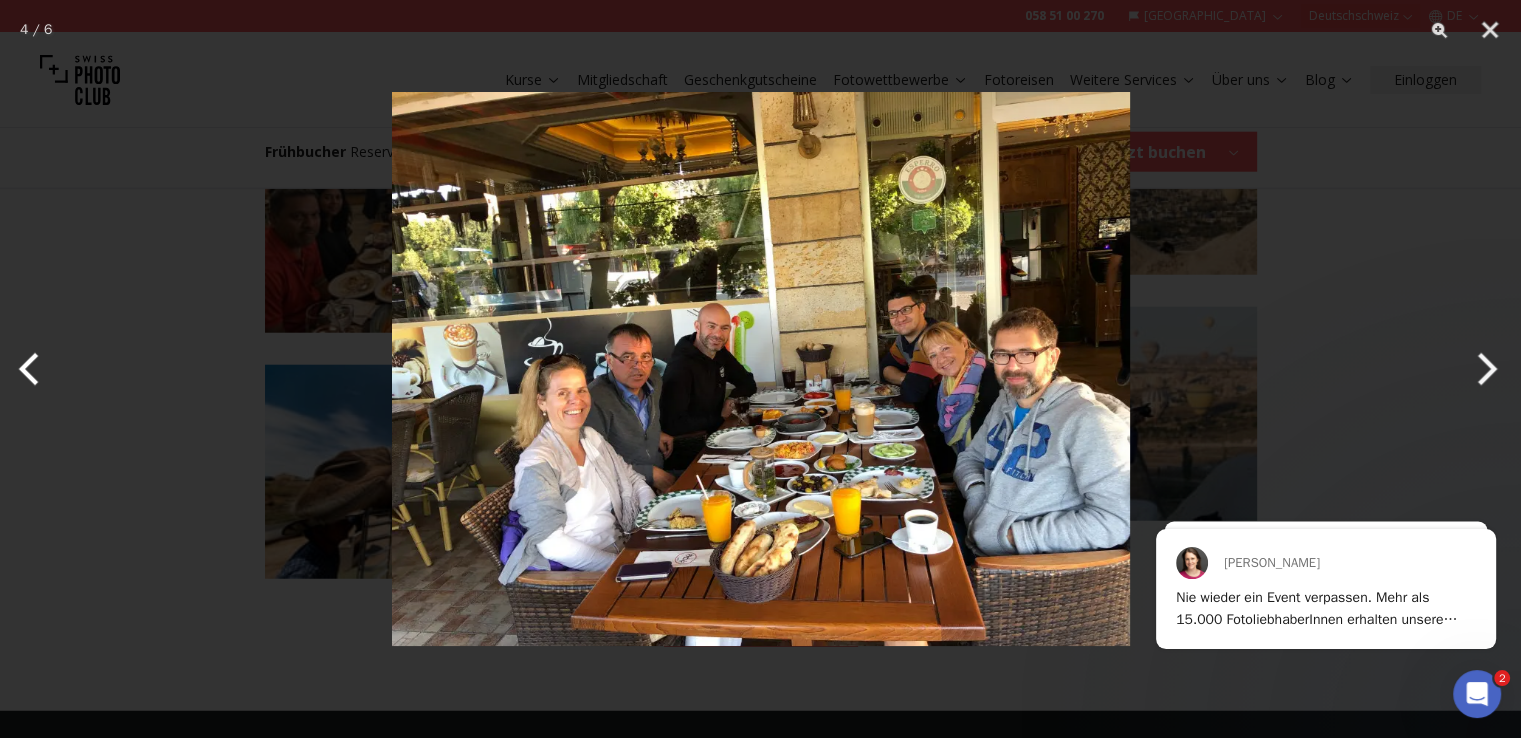 click at bounding box center [1483, 369] 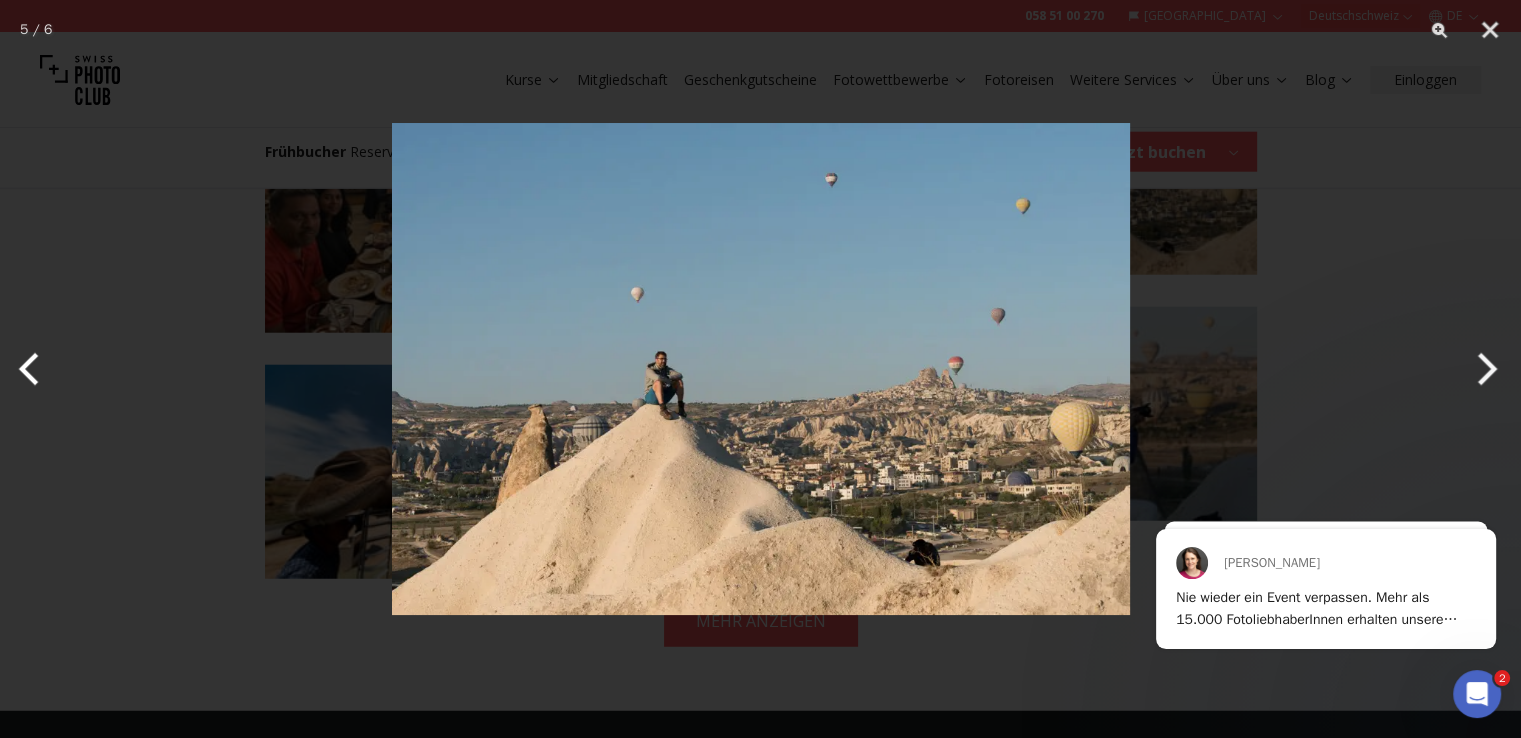 click at bounding box center [1483, 369] 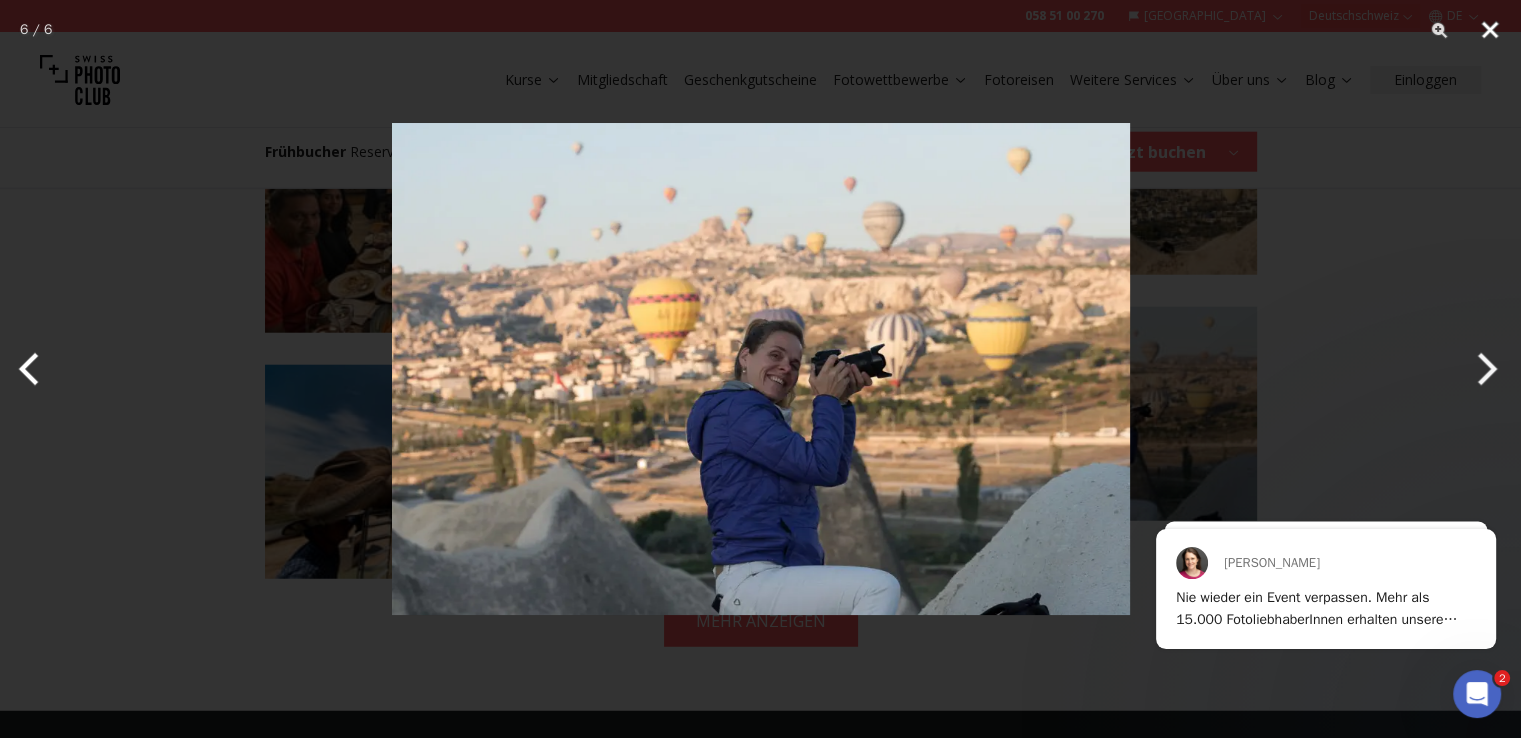 click at bounding box center (1490, 30) 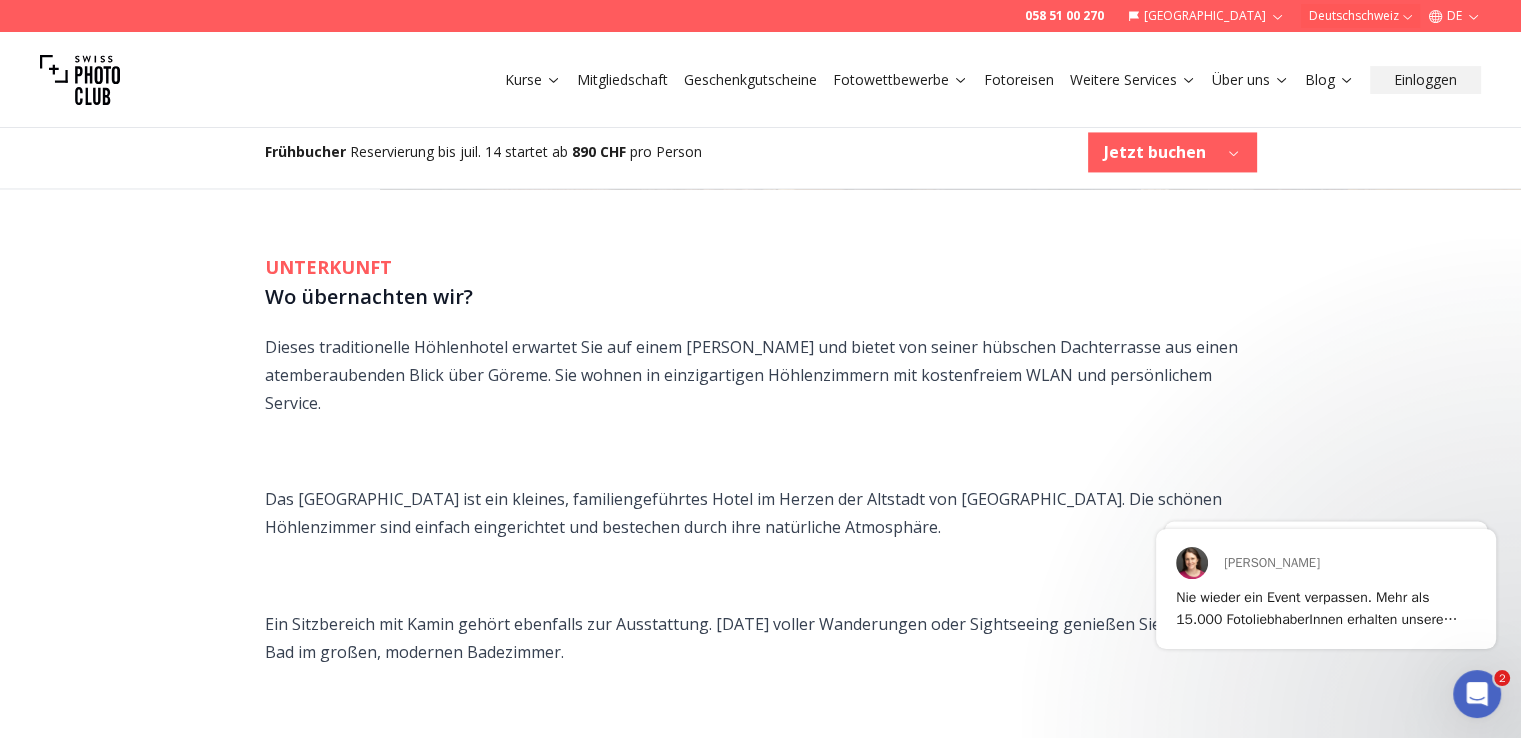scroll, scrollTop: 3100, scrollLeft: 0, axis: vertical 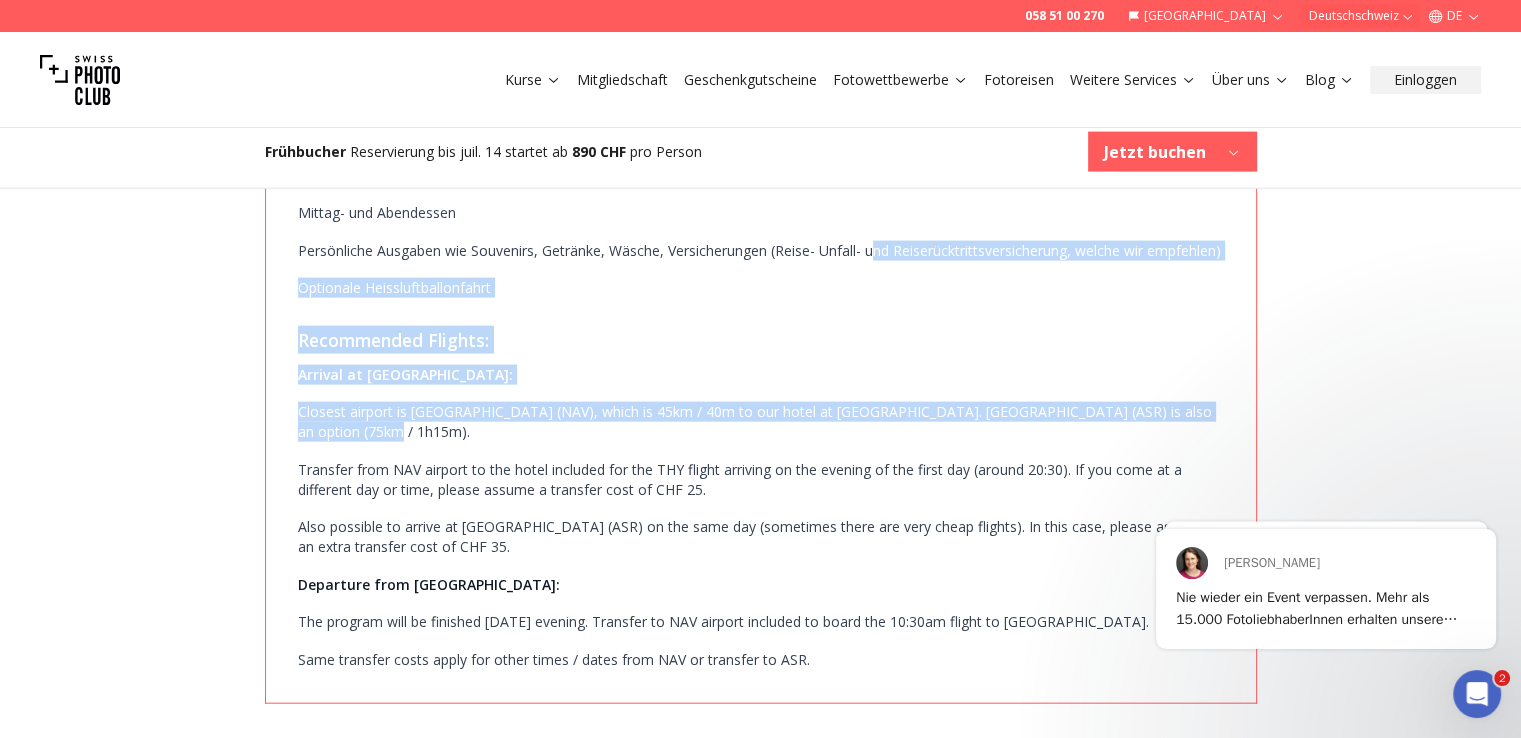 drag, startPoint x: 863, startPoint y: 224, endPoint x: 877, endPoint y: 201, distance: 26.925823 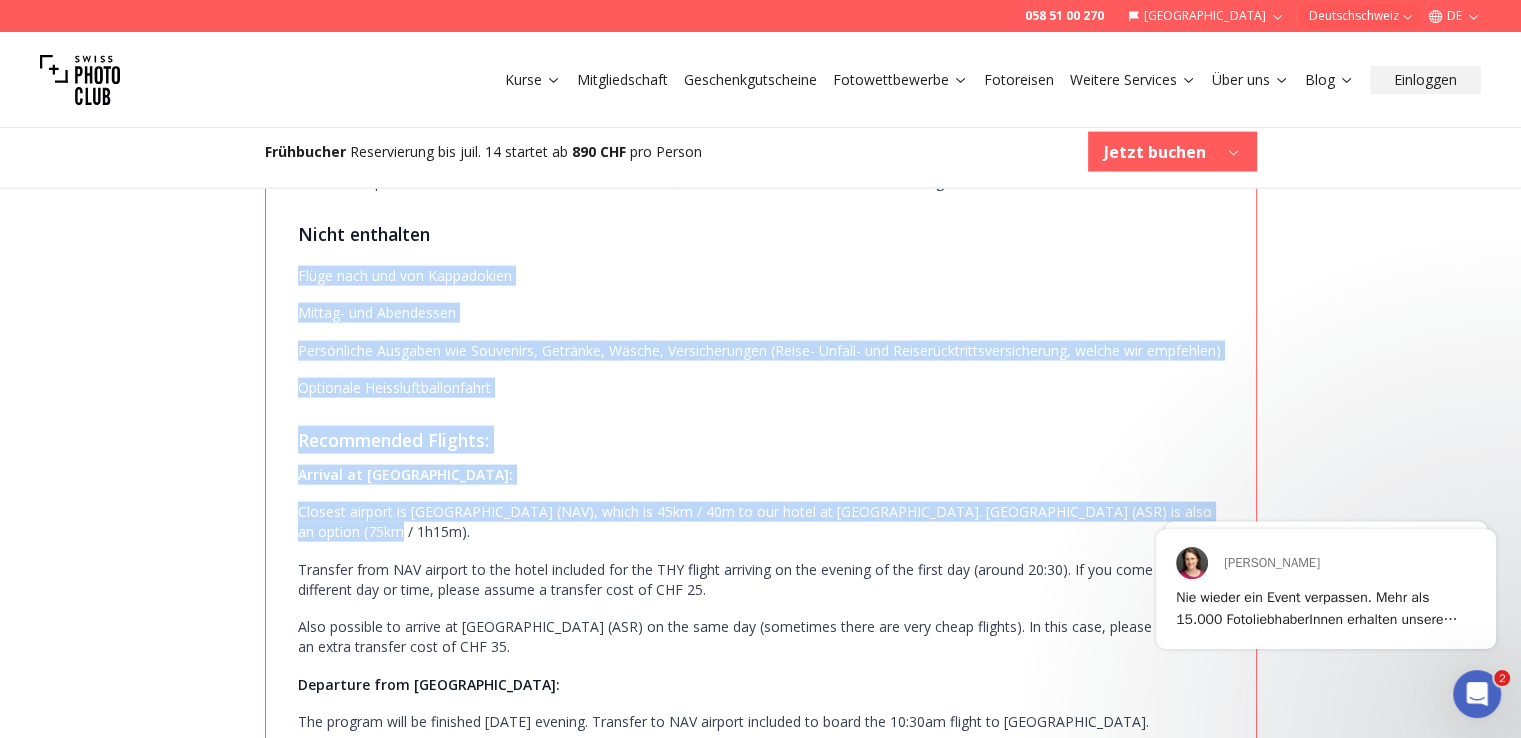 copy on "Flüge nach und von Kappadokien Mittag- und Abendessen Persönliche Ausgaben wie Souvenirs, Getränke, Wäsche, Versicherungen (Reise- Unfall- und Reiserücktrittsversicherung, welche wir empfehlen) Optionale Heissluftballonfahrt Recommended Flights: Arrival at [GEOGRAPHIC_DATA]: Closest airport is [GEOGRAPHIC_DATA] (NAV), which is 45km / 40m to our hotel at [GEOGRAPHIC_DATA]. [GEOGRAPHIC_DATA] (ASR) is also an option (75km / 1h15m)." 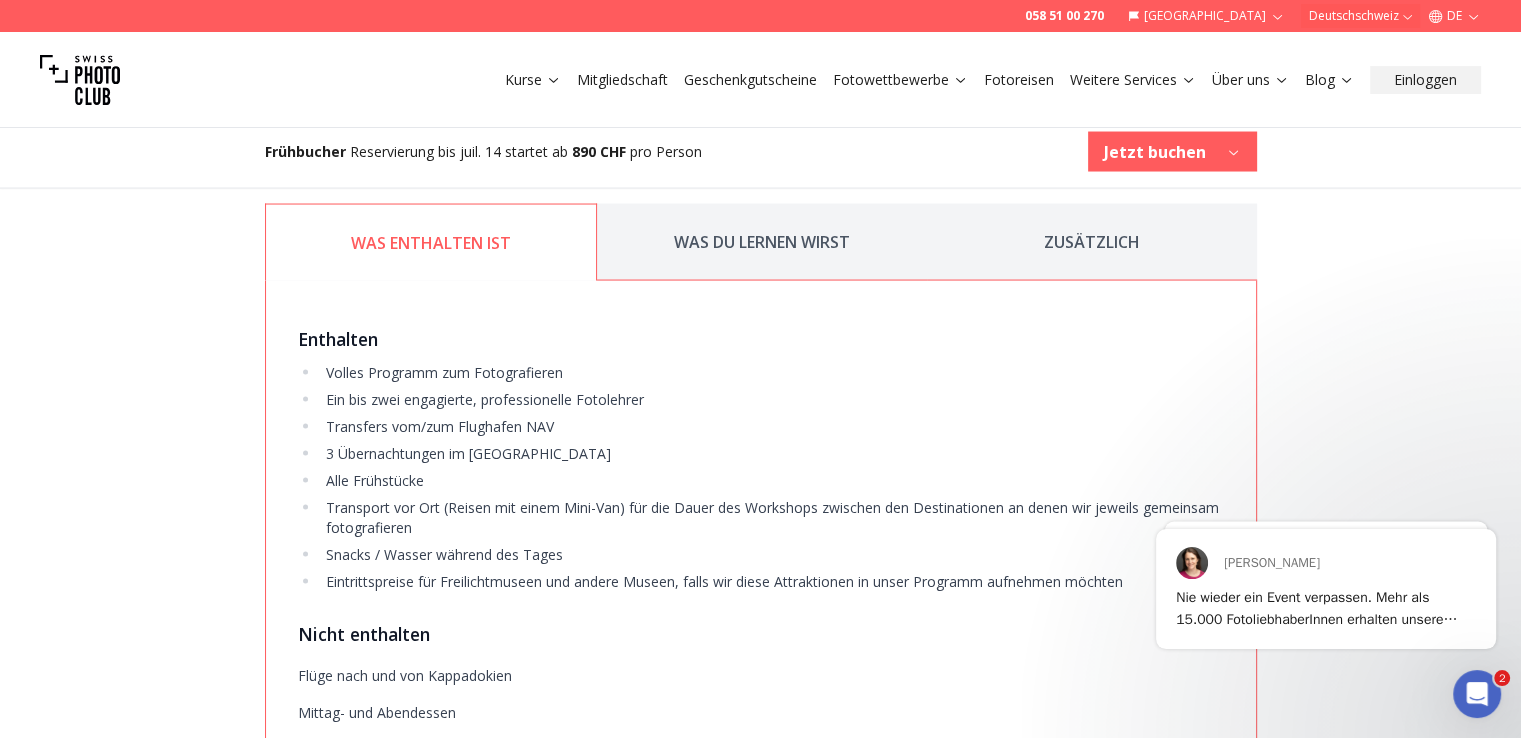 scroll, scrollTop: 3749, scrollLeft: 0, axis: vertical 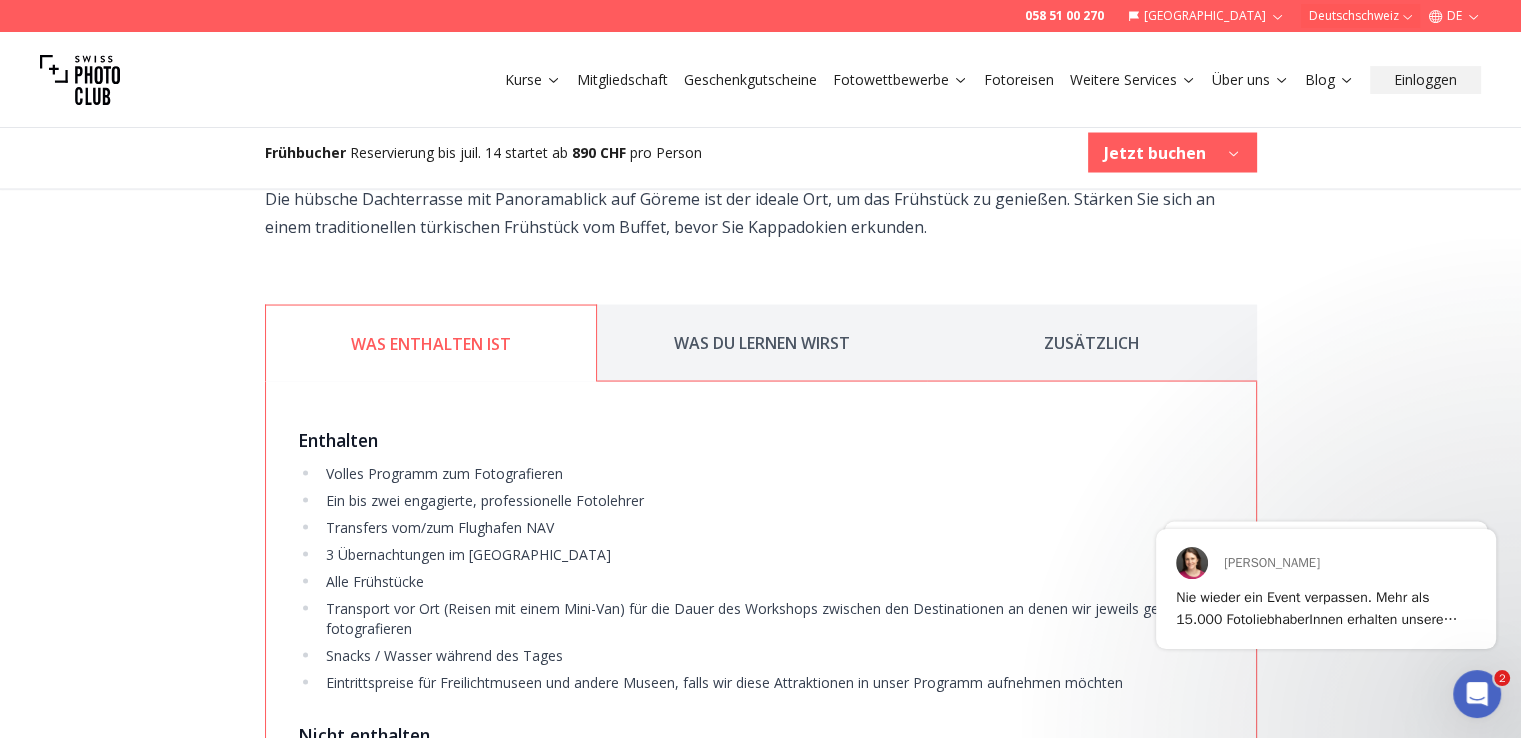 click on "WAS DU LERNEN WIRST" at bounding box center (762, 342) 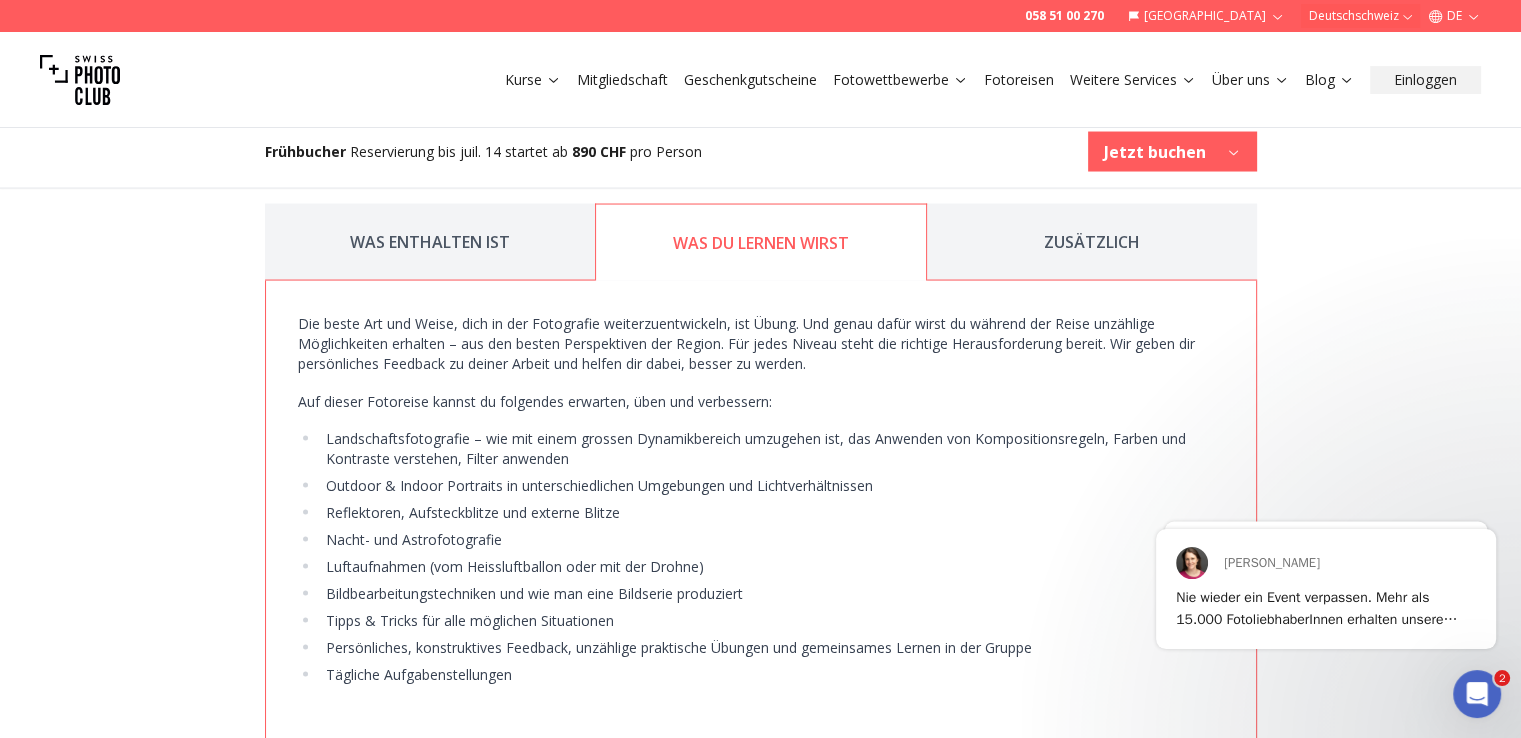 scroll, scrollTop: 3749, scrollLeft: 0, axis: vertical 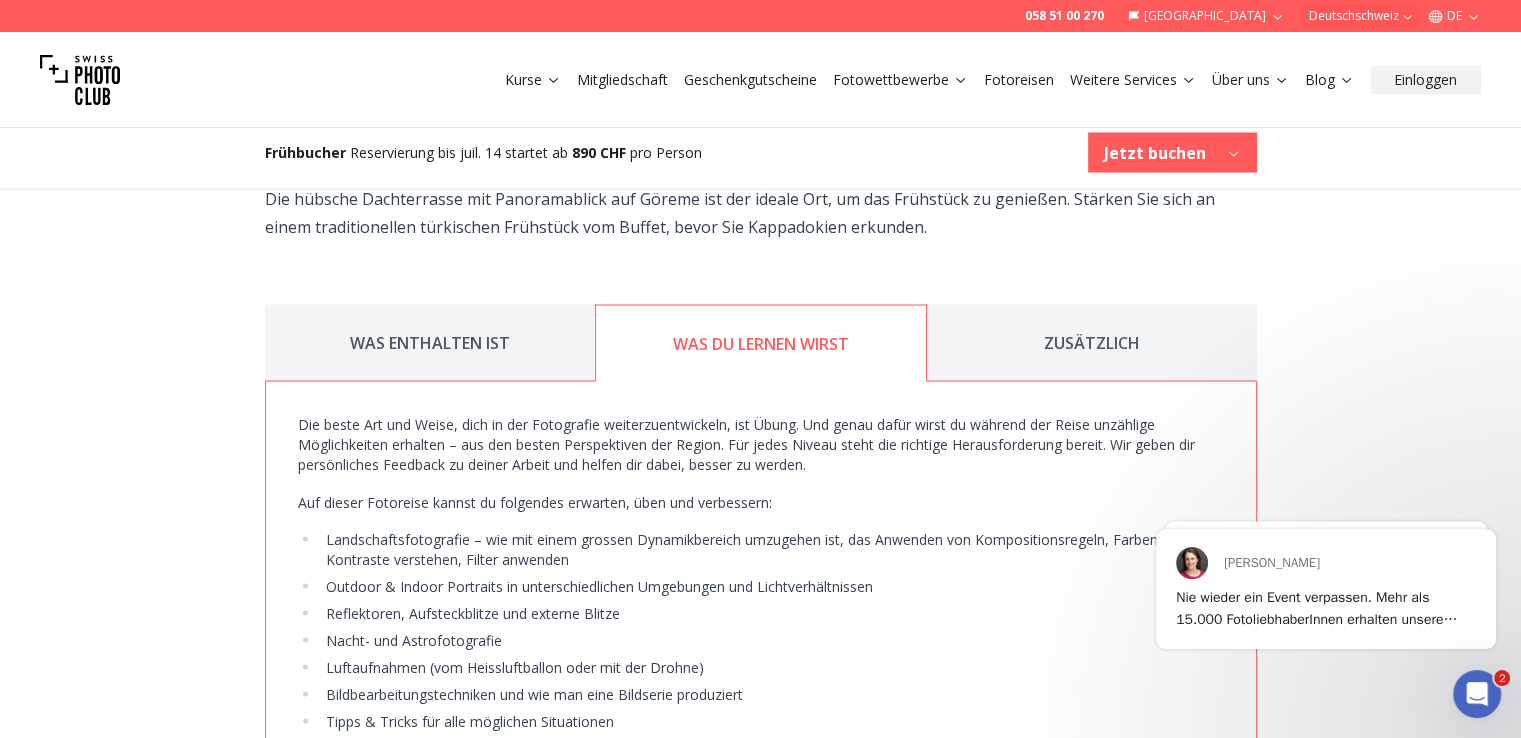 click on "ZUSÄTZLICH" at bounding box center [1092, 342] 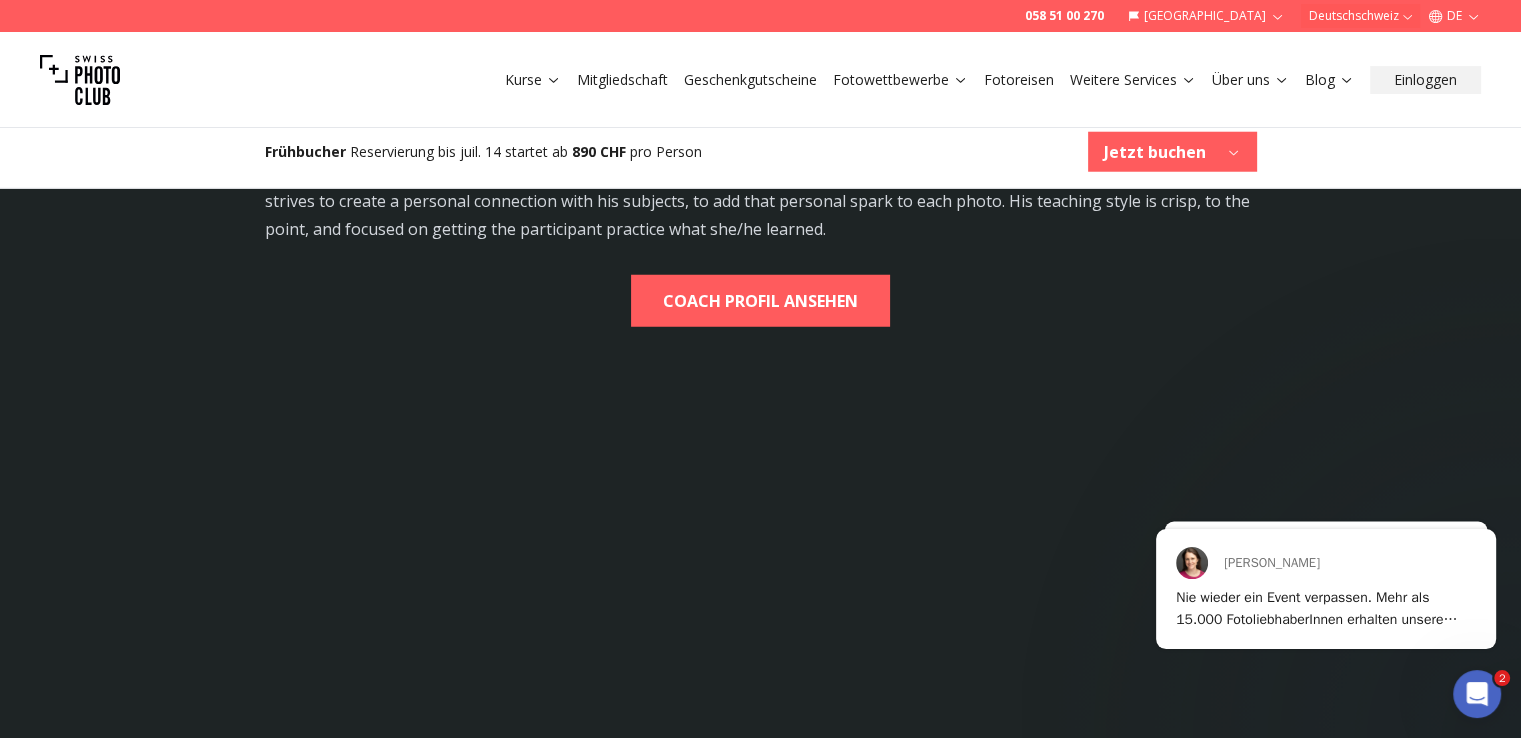 scroll, scrollTop: 5049, scrollLeft: 0, axis: vertical 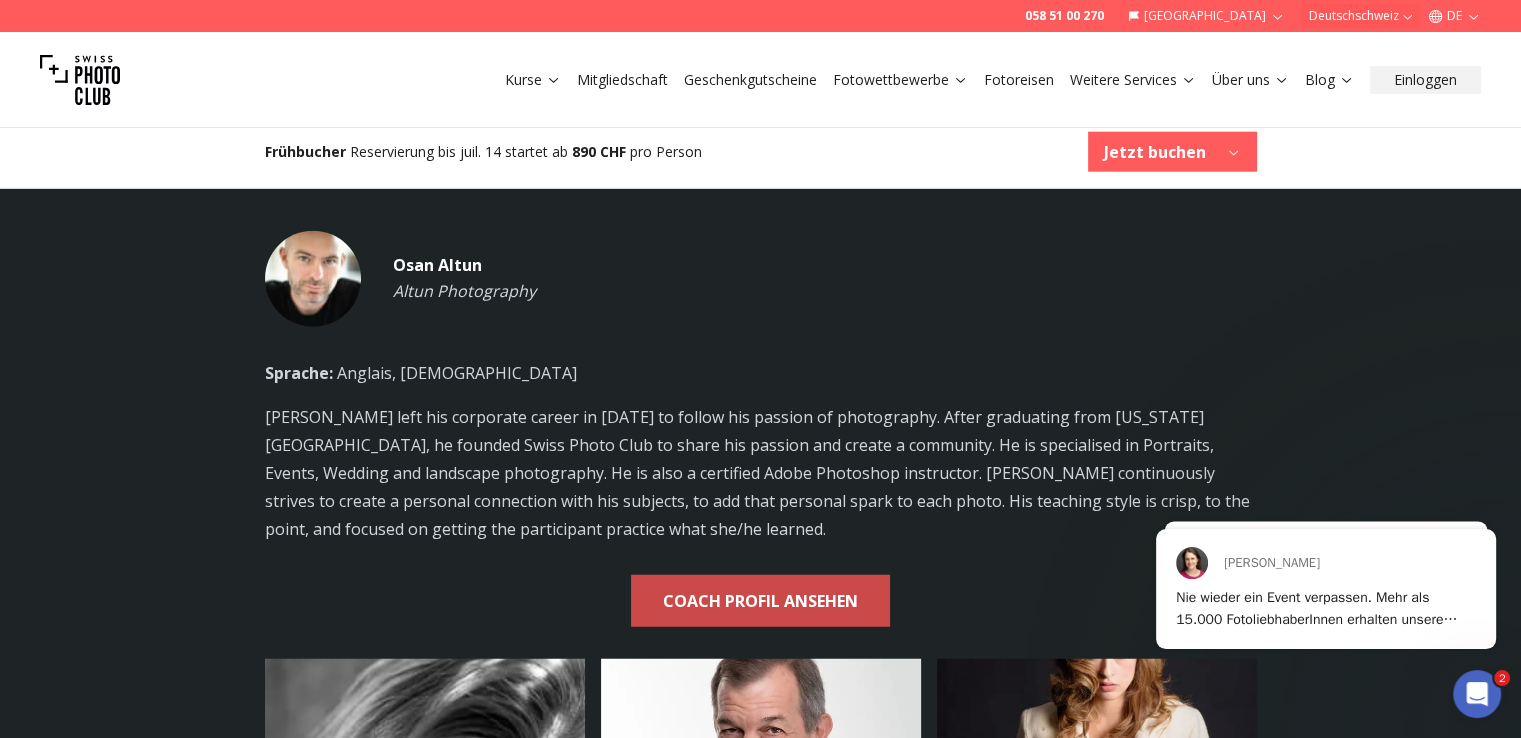 click on "COACH PROFIL ANSEHEN" at bounding box center (760, 601) 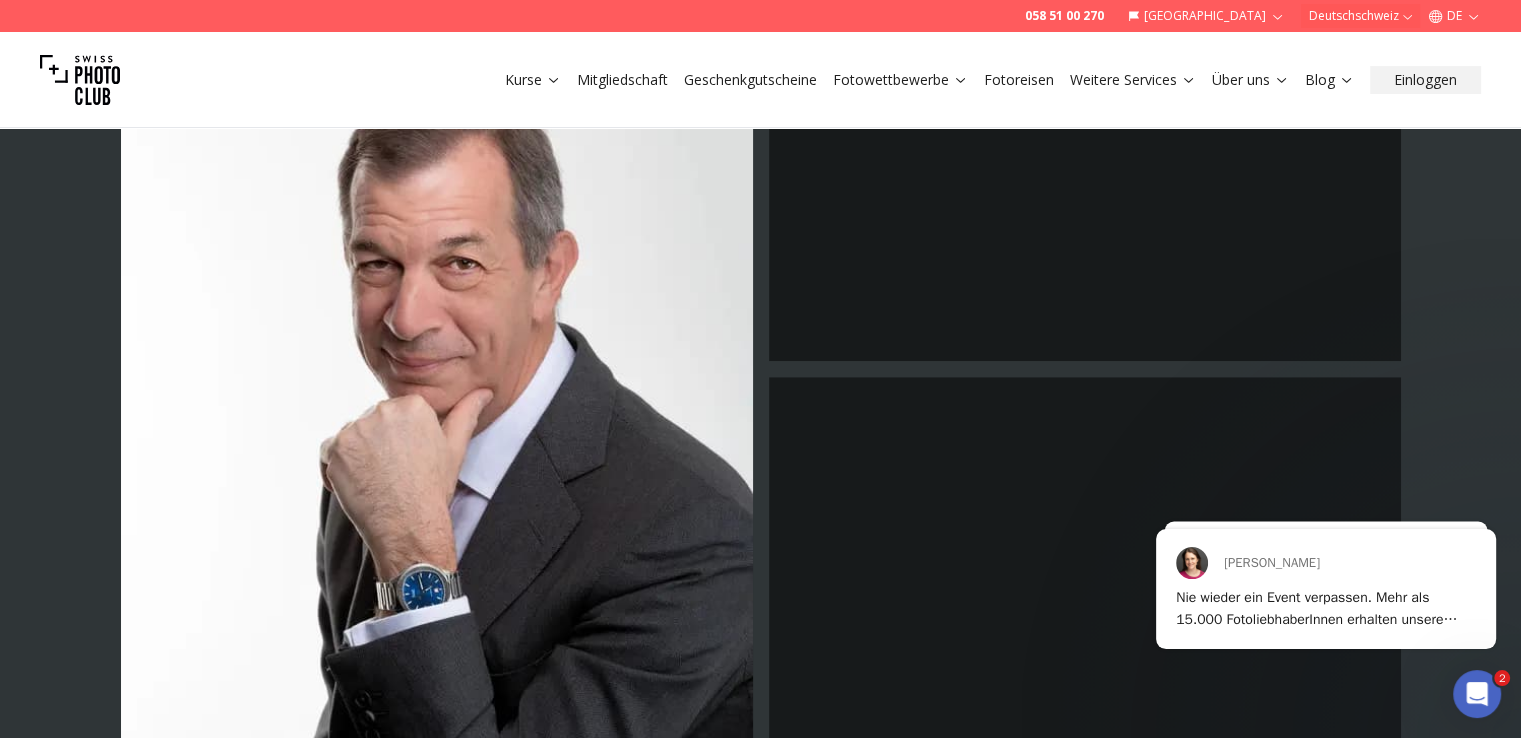 scroll, scrollTop: 1200, scrollLeft: 0, axis: vertical 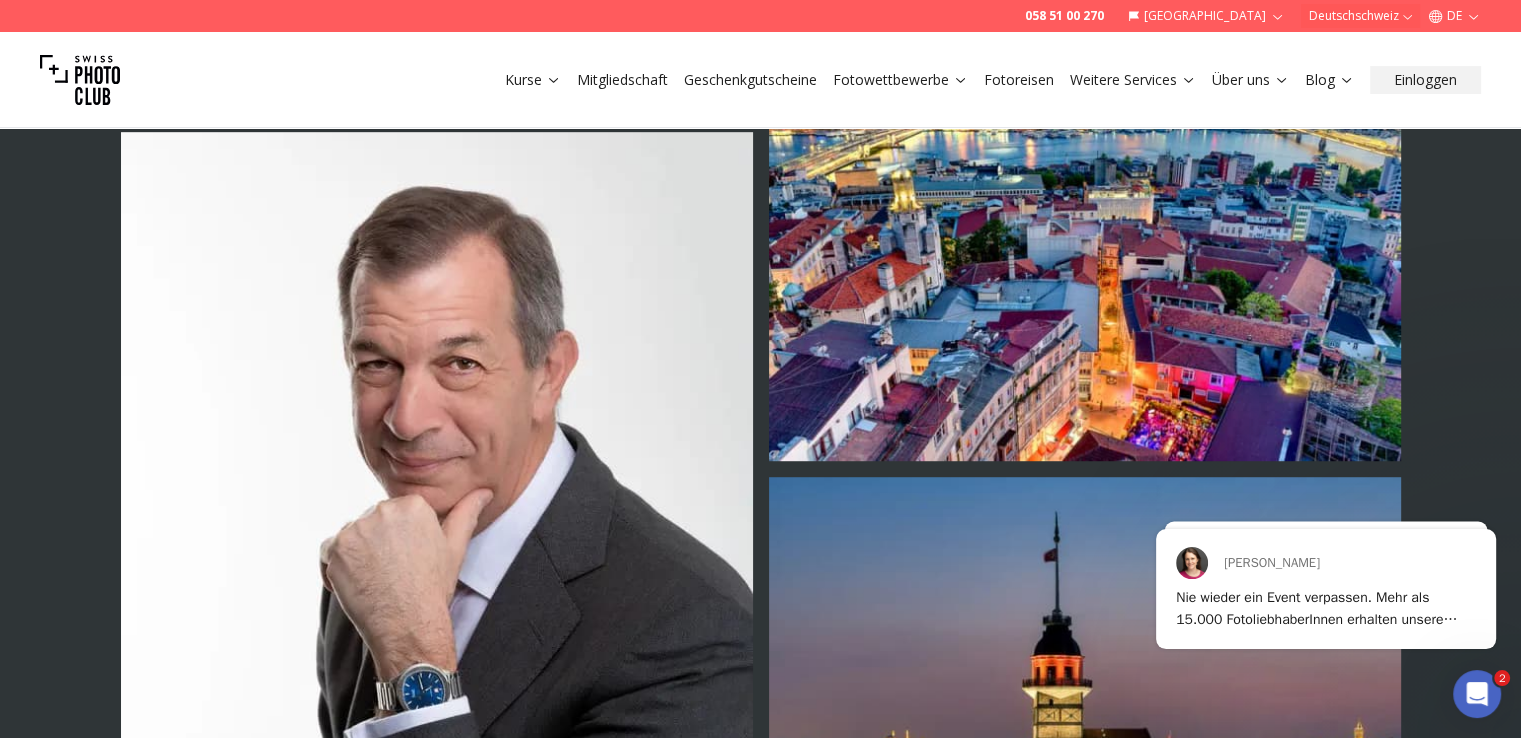 click at bounding box center [1085, -187] 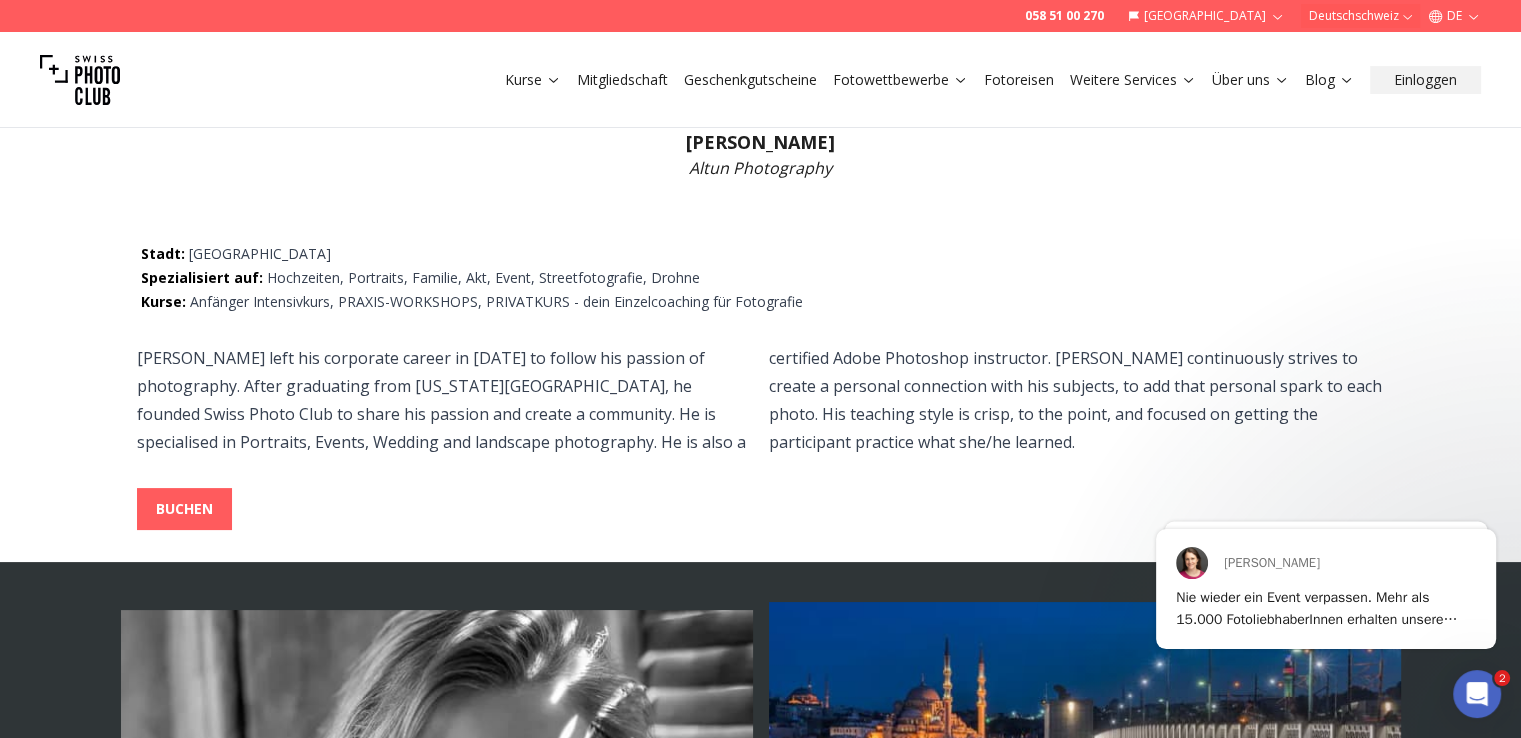 scroll, scrollTop: 100, scrollLeft: 0, axis: vertical 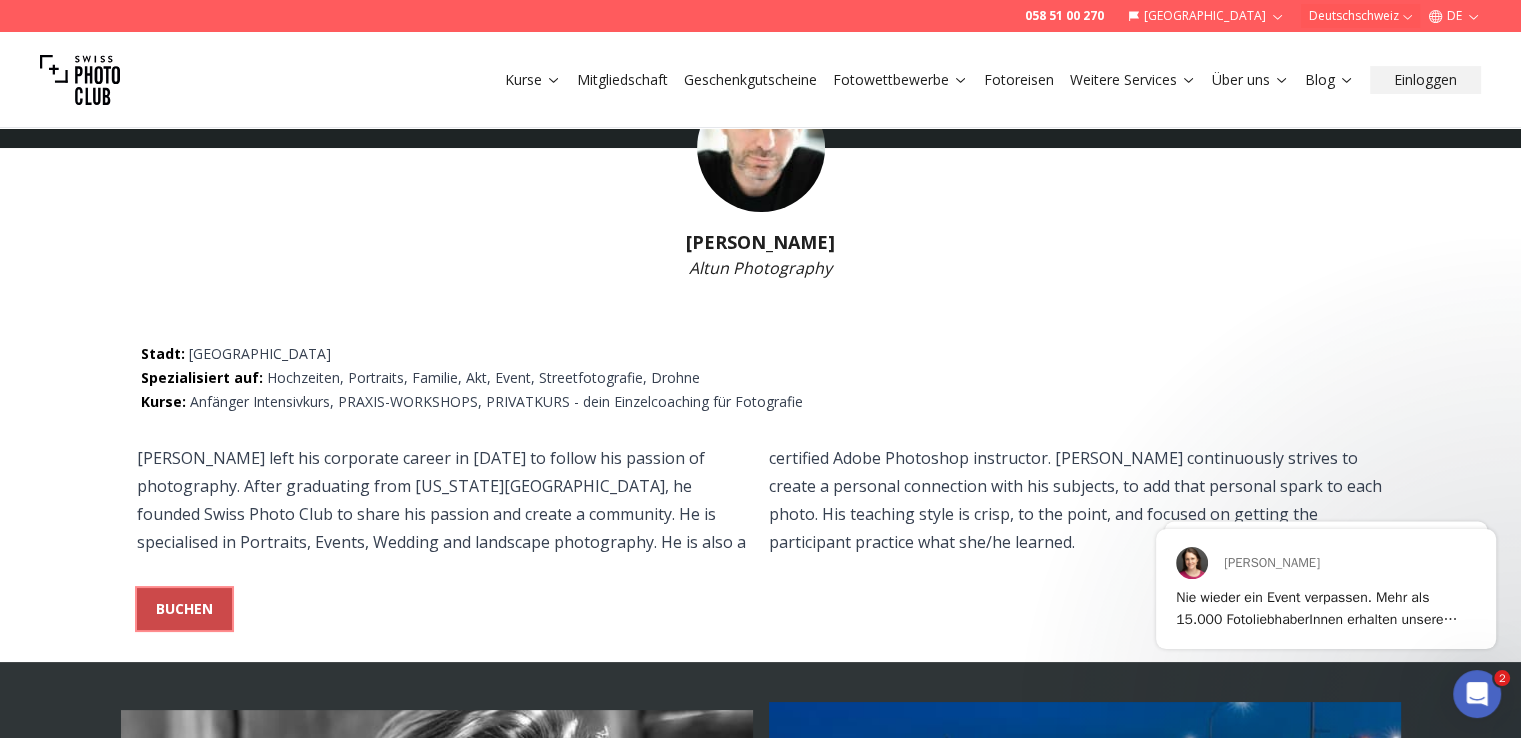 click on "BUCHEN" at bounding box center (184, 609) 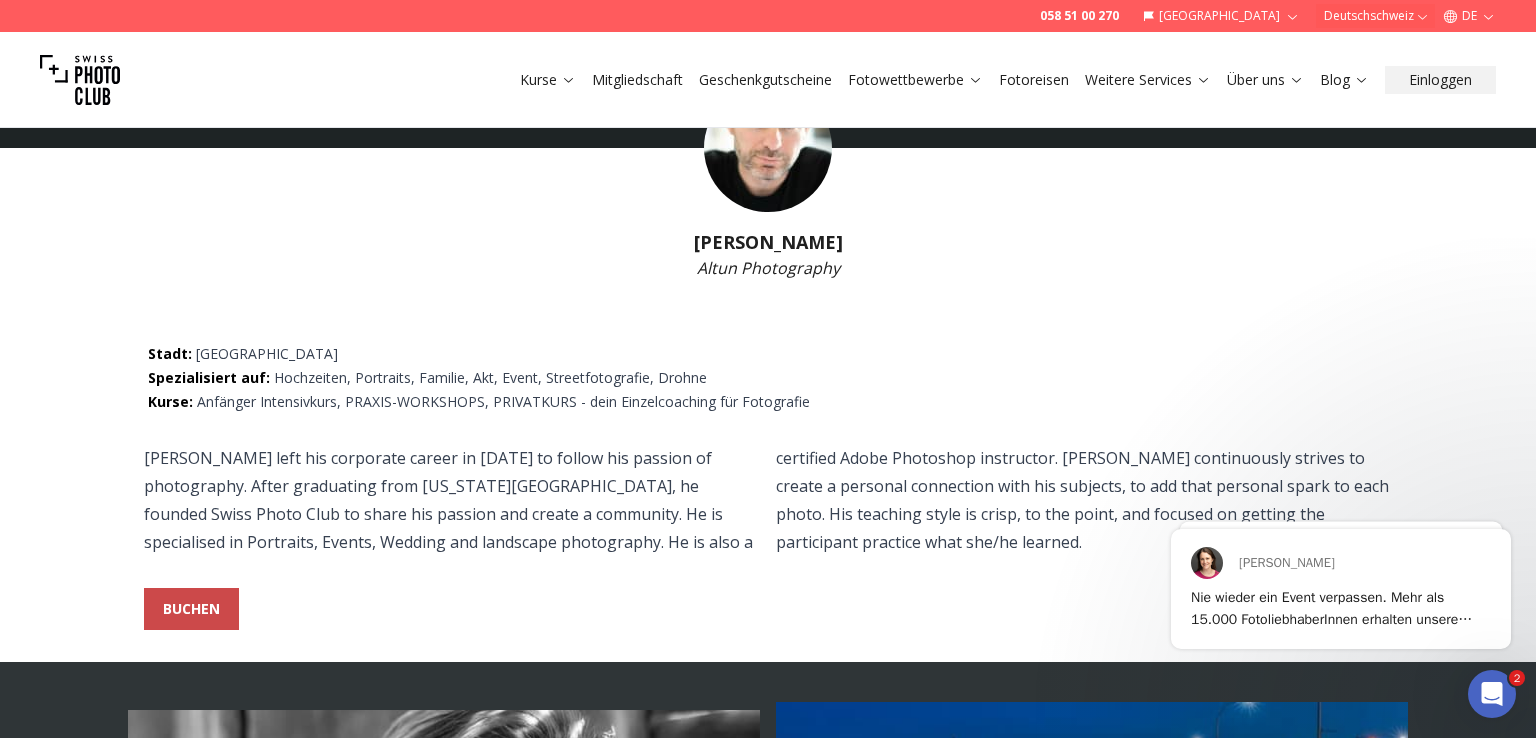 select 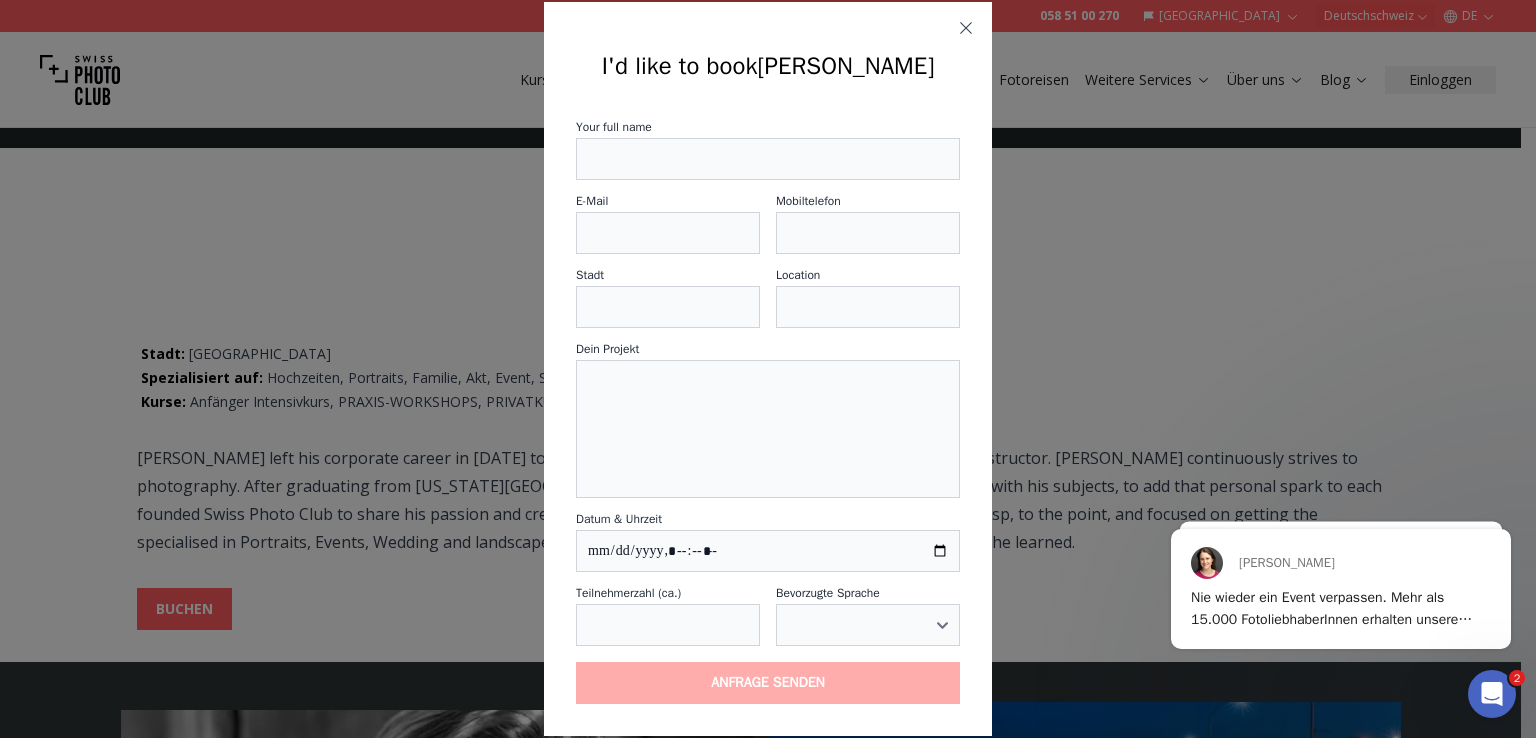 click 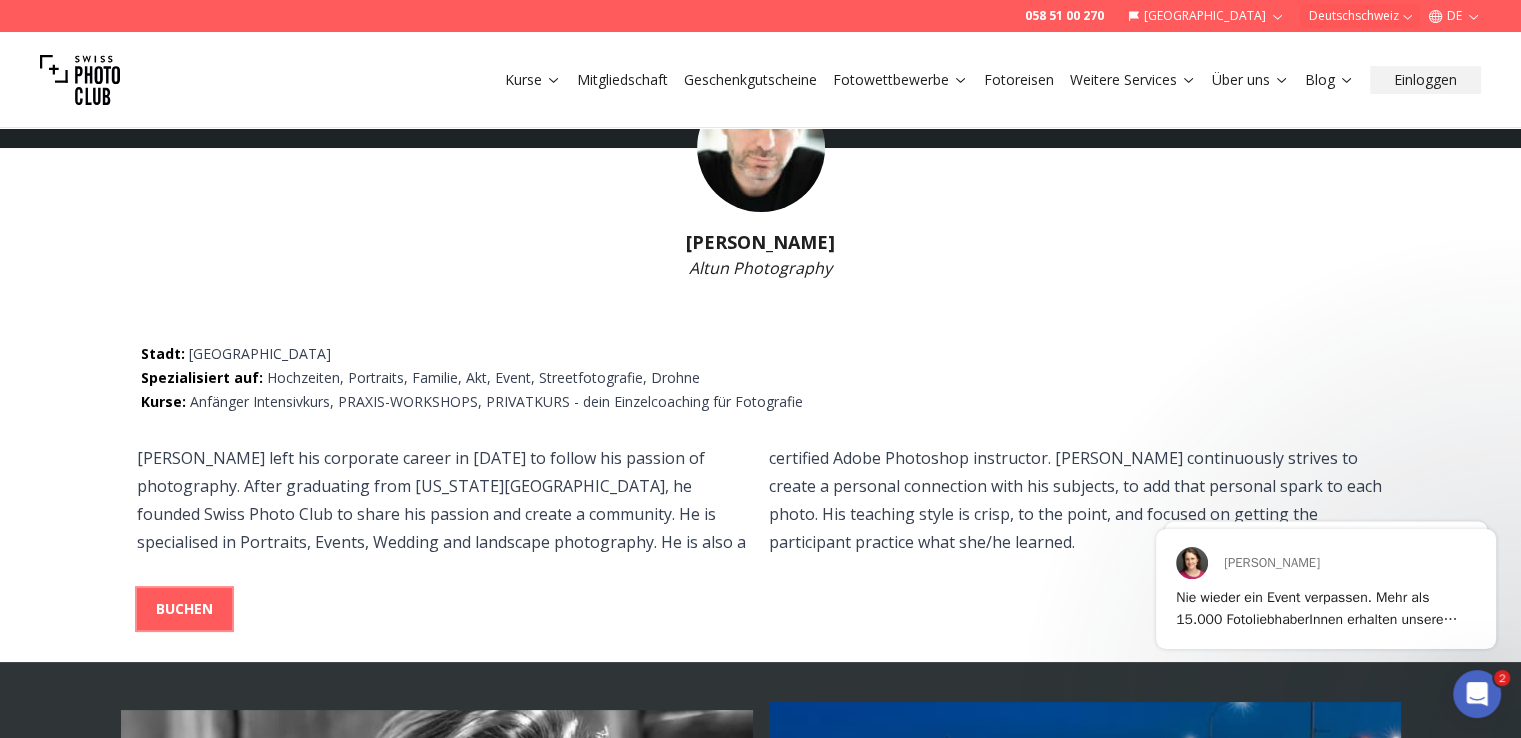 scroll, scrollTop: 0, scrollLeft: 0, axis: both 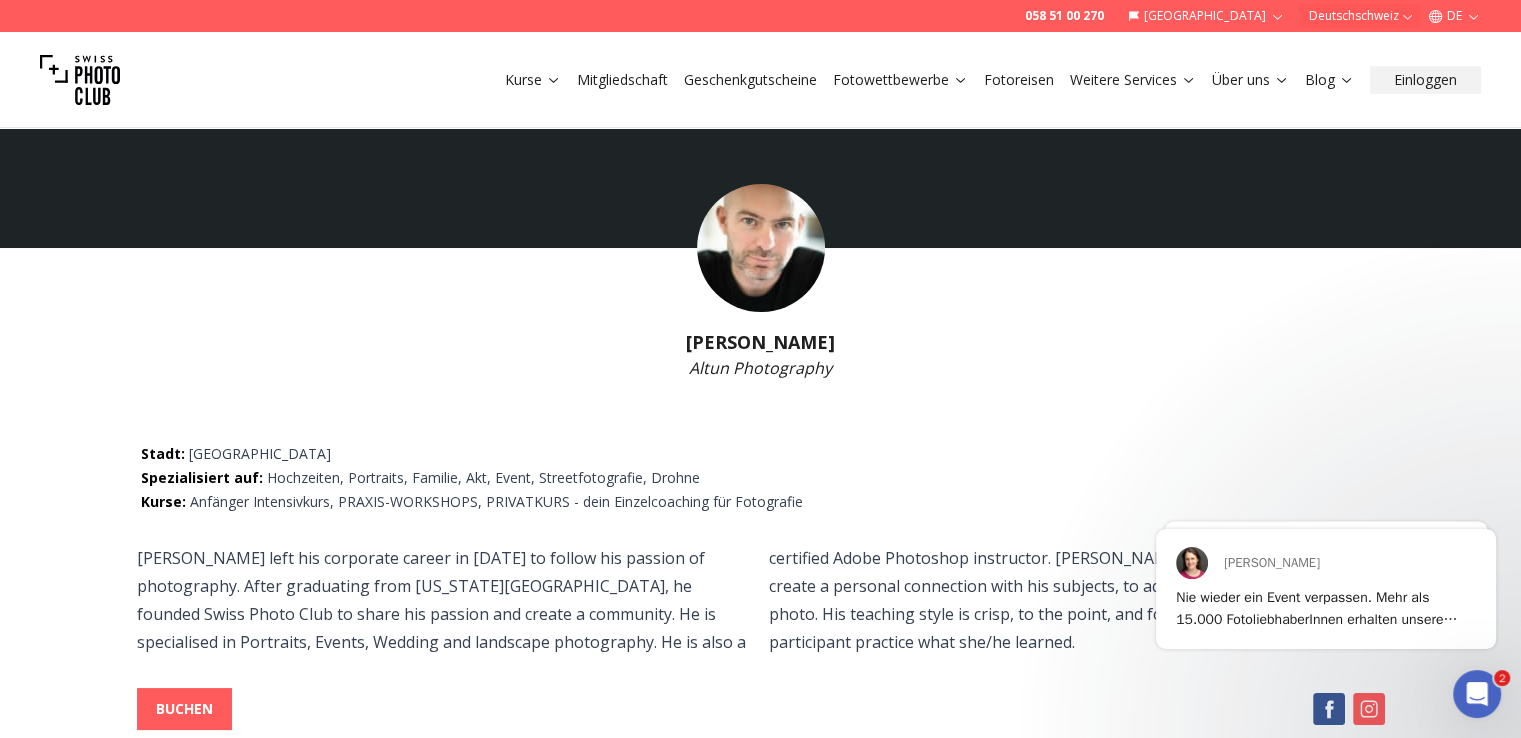 click at bounding box center (761, 248) 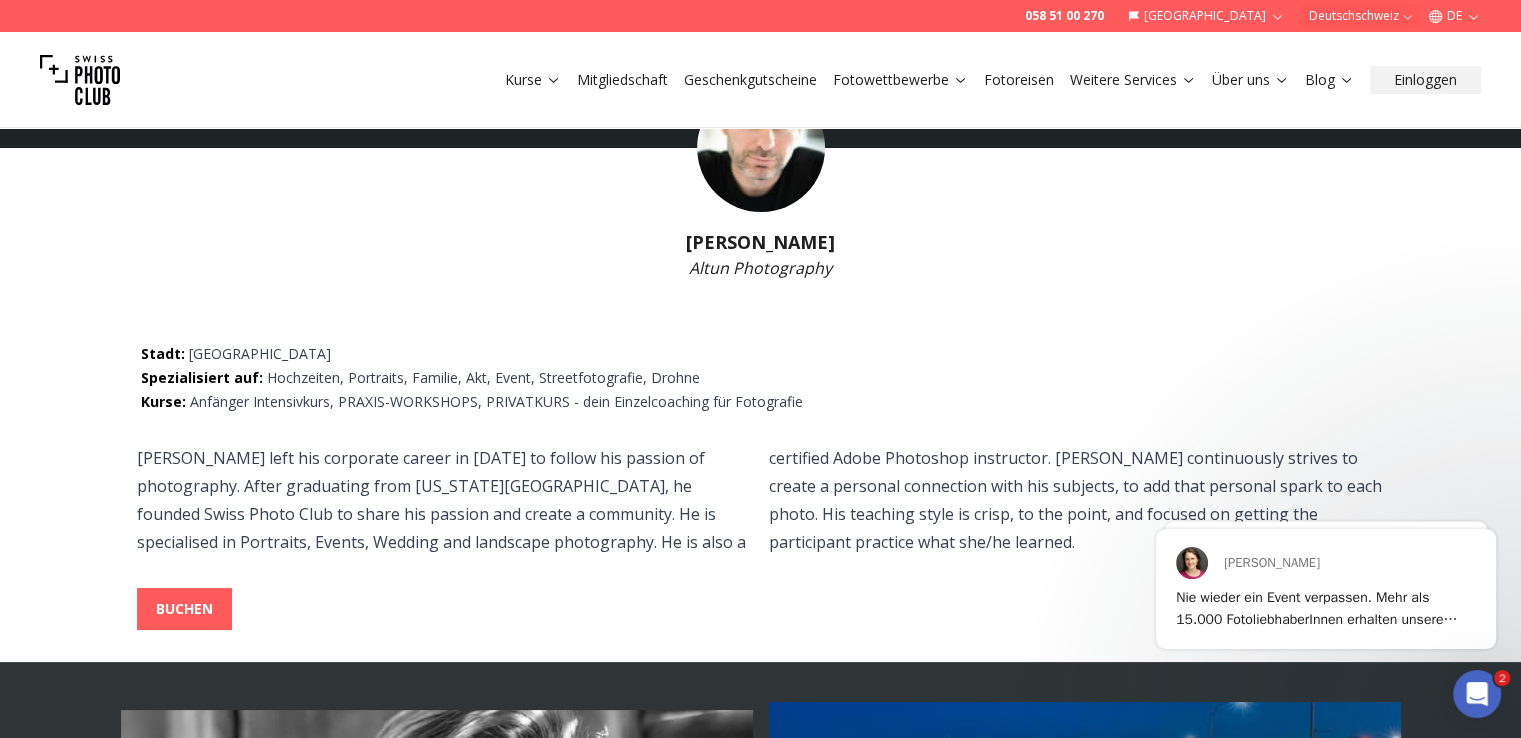 scroll, scrollTop: 0, scrollLeft: 0, axis: both 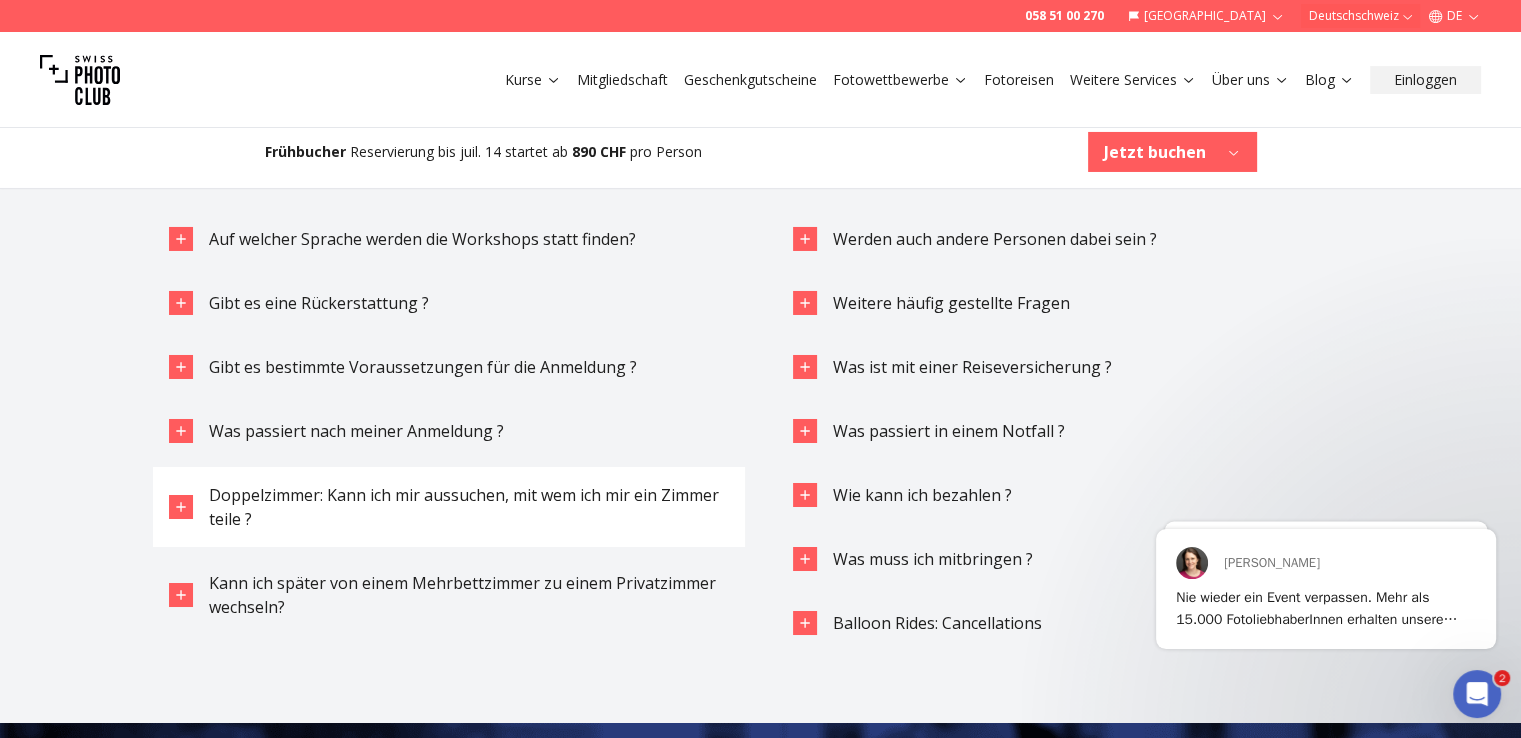 click on "Doppelzimmer: Kann ich mir aussuchen, mit wem ich mir ein Zimmer teile ?" at bounding box center [464, 507] 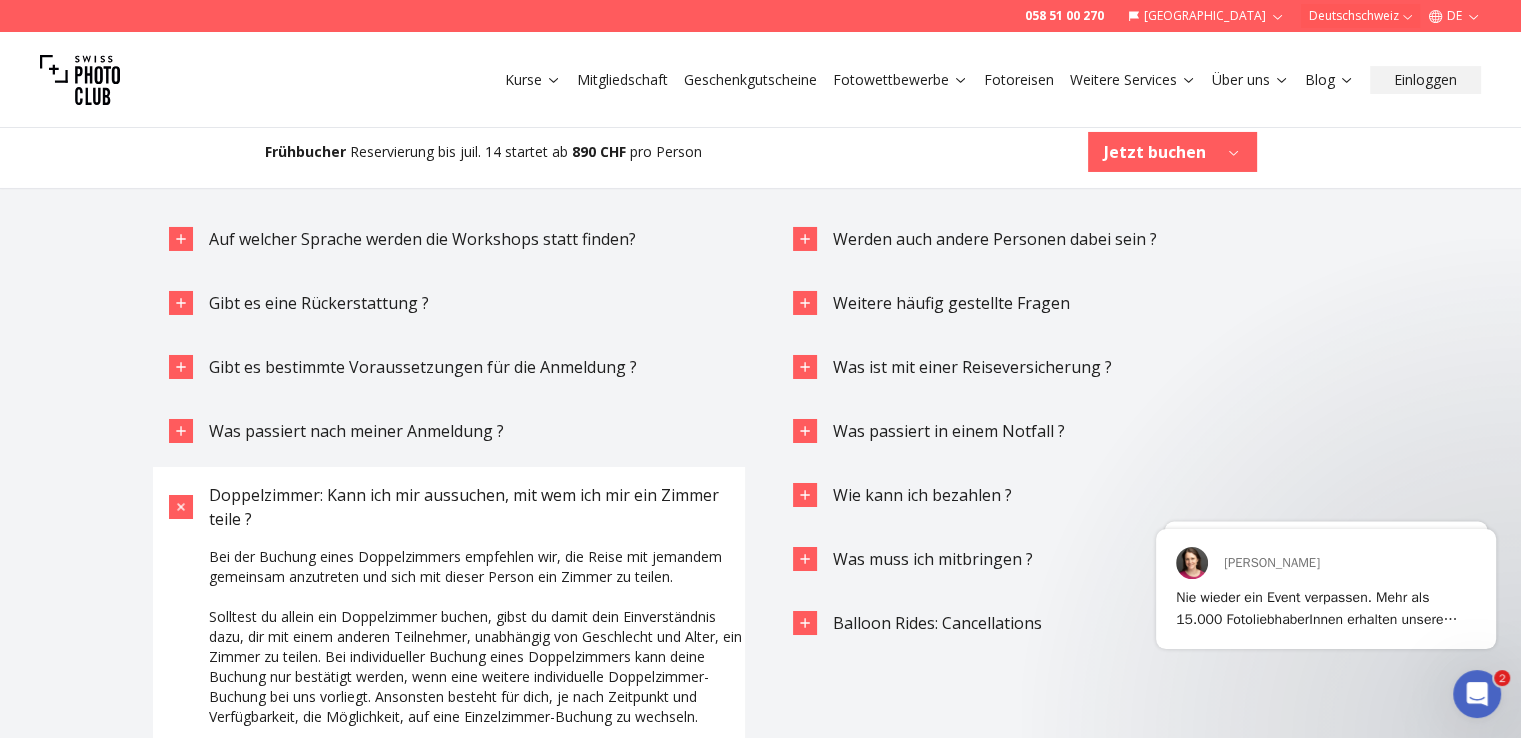 scroll, scrollTop: 7400, scrollLeft: 0, axis: vertical 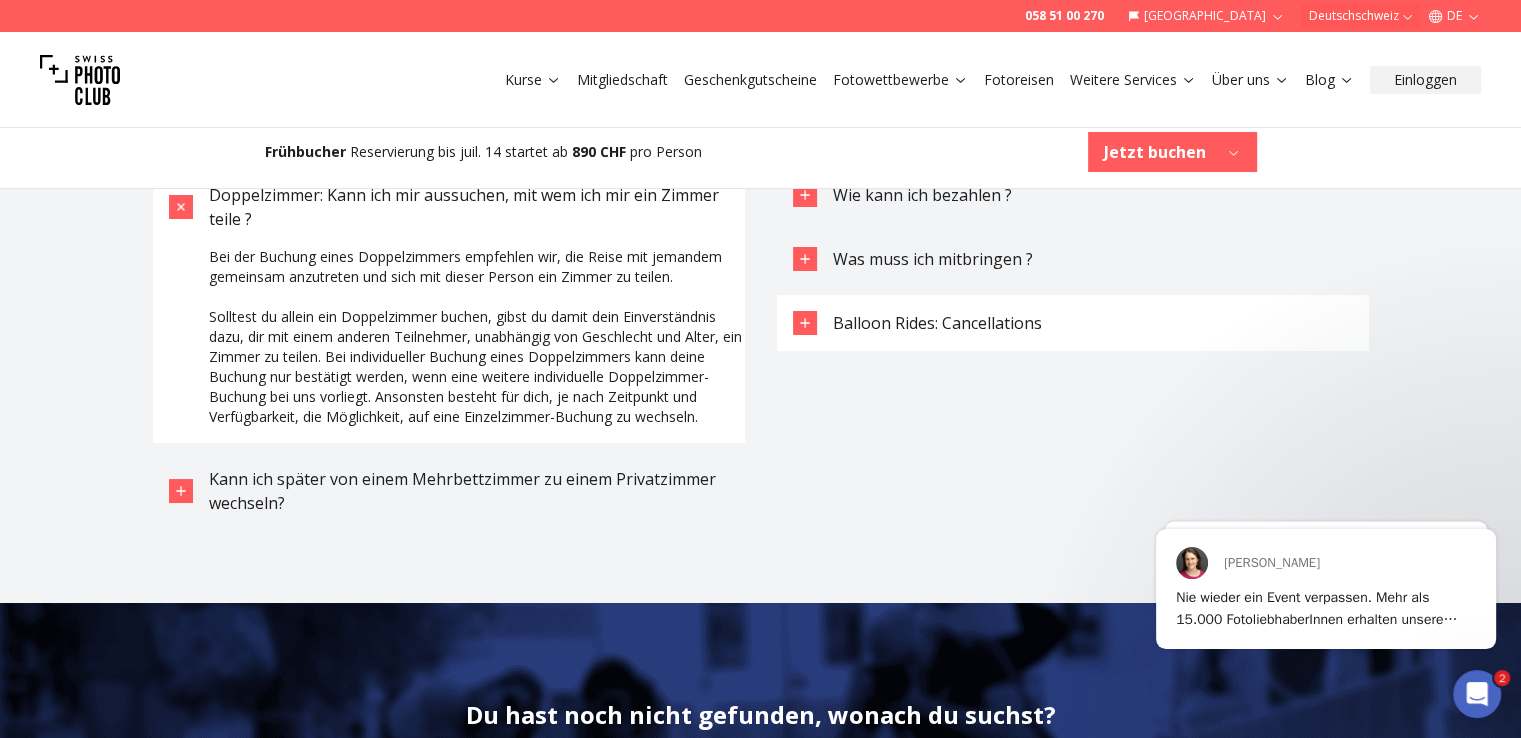 click on "Balloon Rides: Cancellations" at bounding box center (937, 323) 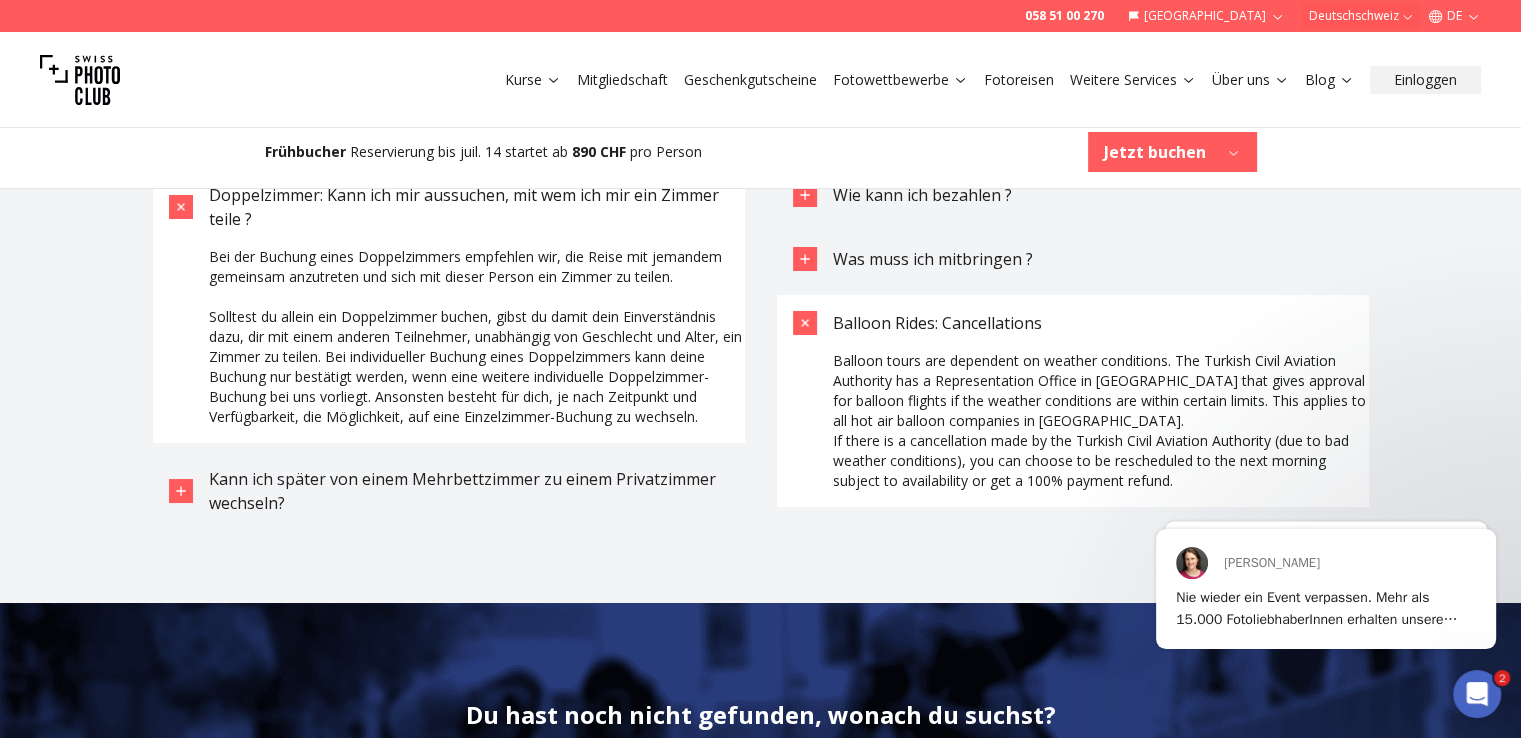 scroll, scrollTop: 7300, scrollLeft: 0, axis: vertical 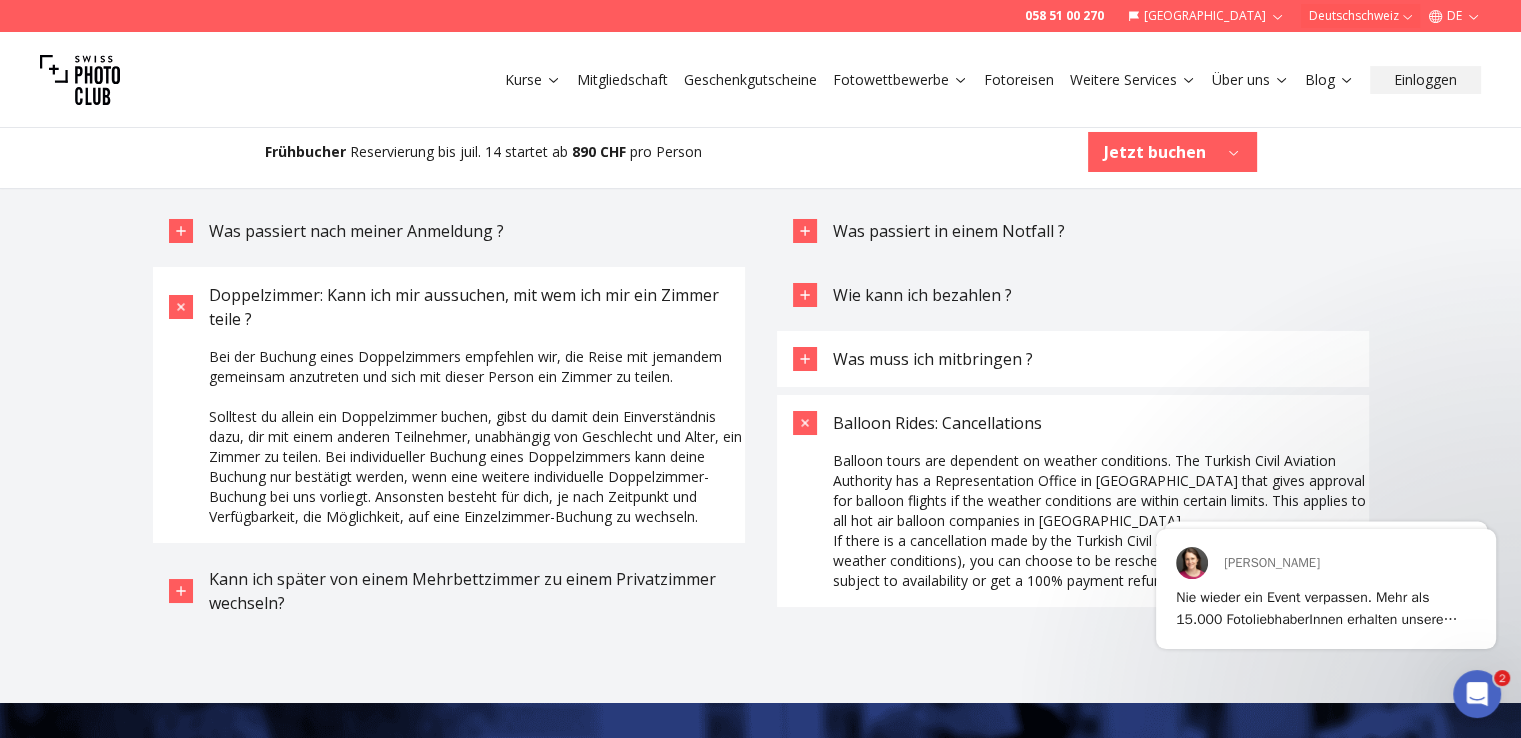 click on "Was muss ich mitbringen ?" at bounding box center (933, 359) 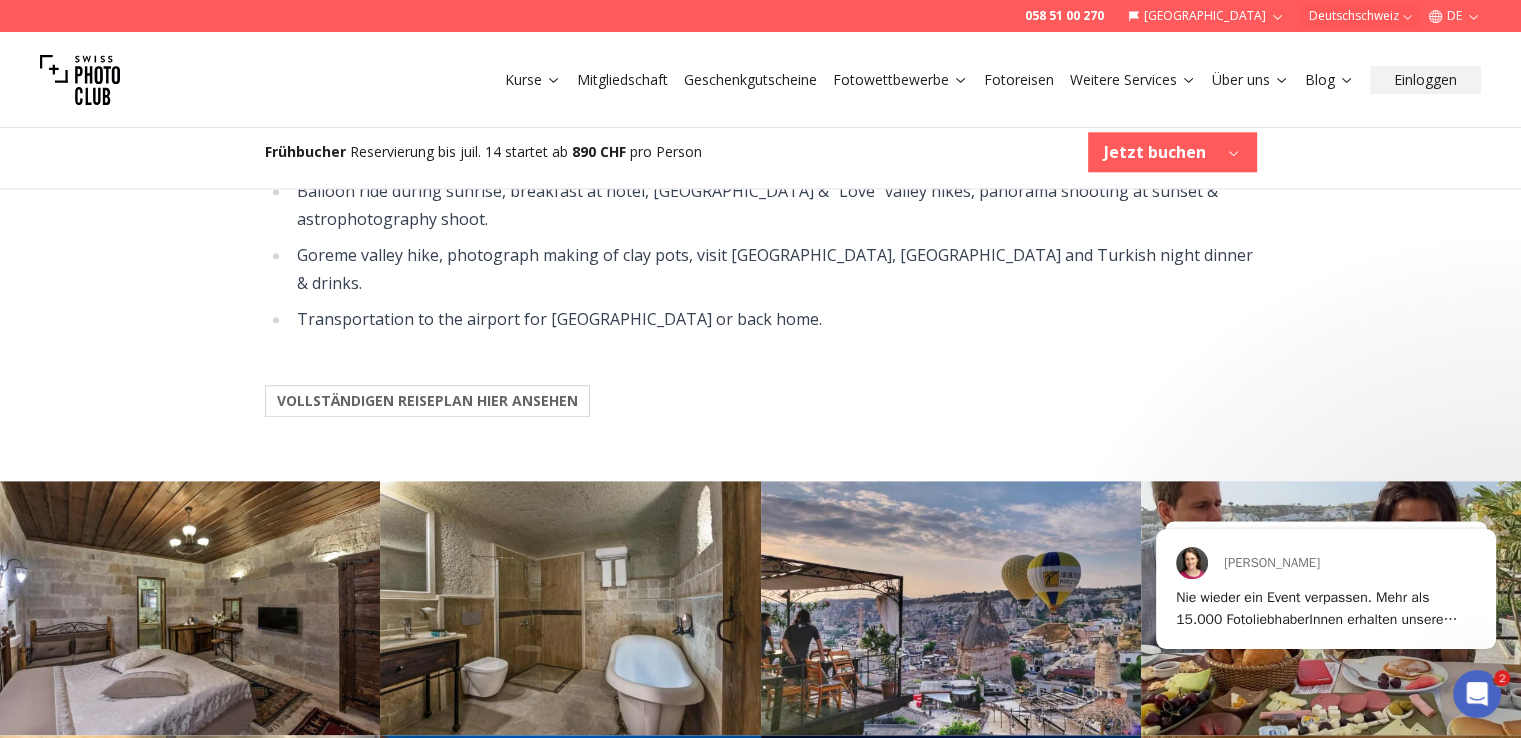 scroll, scrollTop: 1700, scrollLeft: 0, axis: vertical 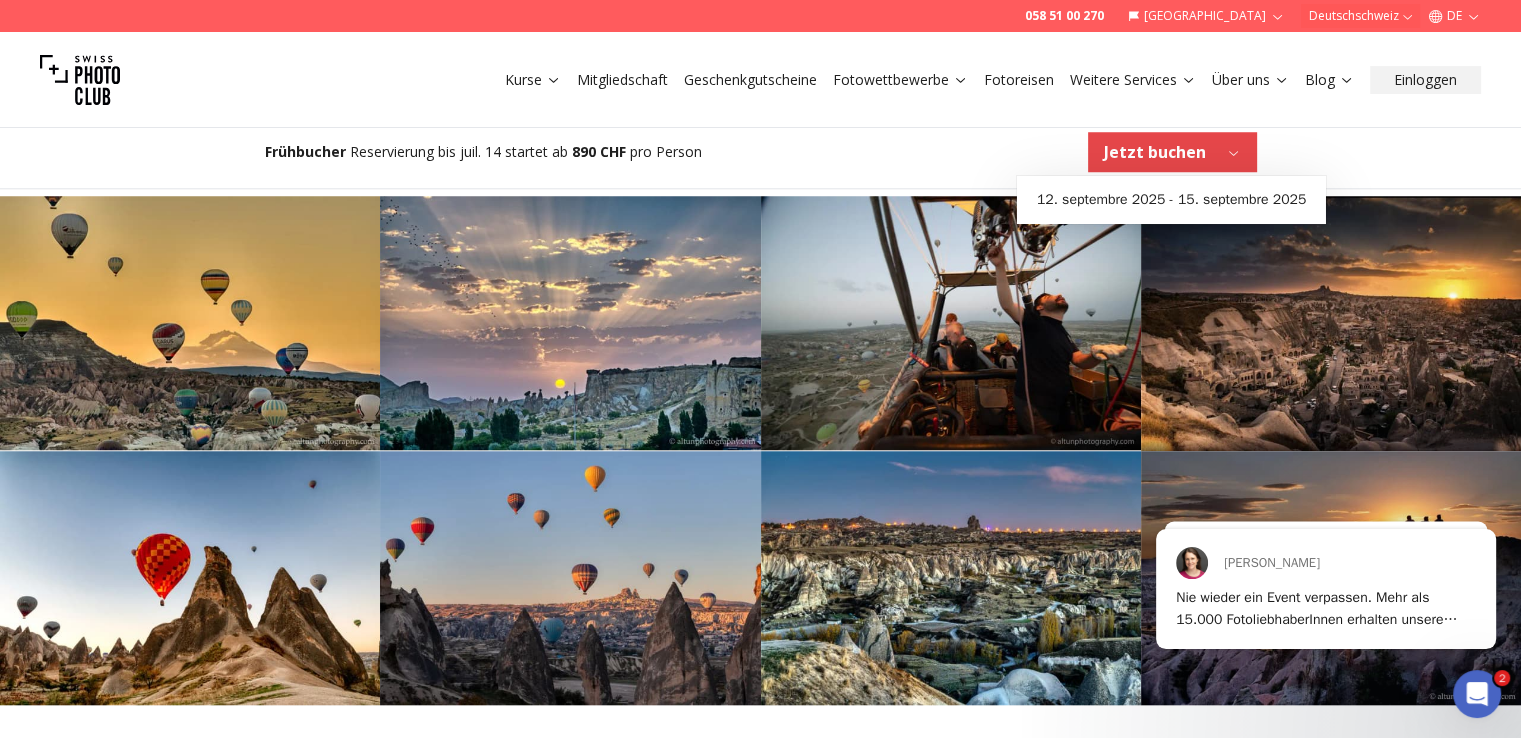 click on "Jetzt buchen" at bounding box center (1155, 152) 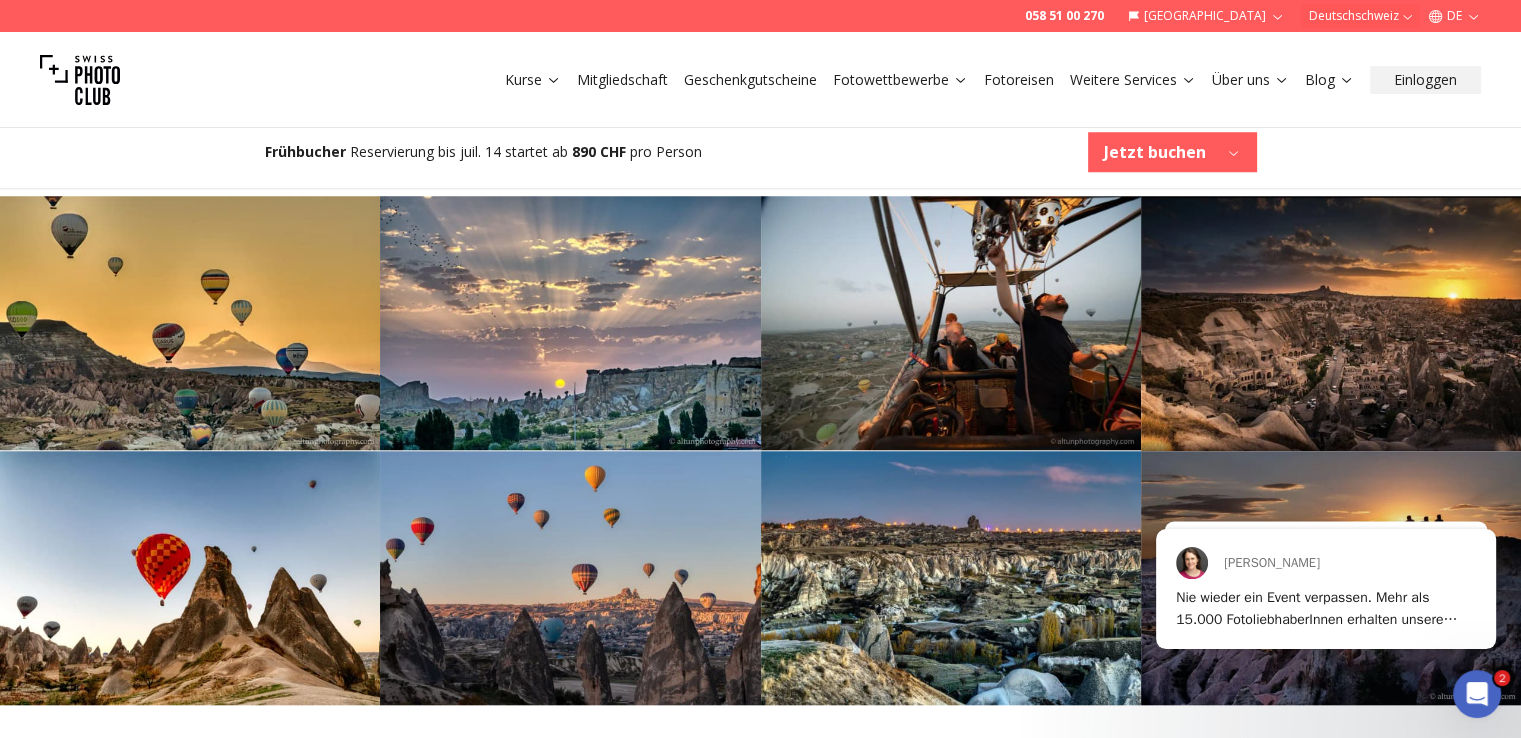 click on "Jetzt buchen" at bounding box center [1155, 152] 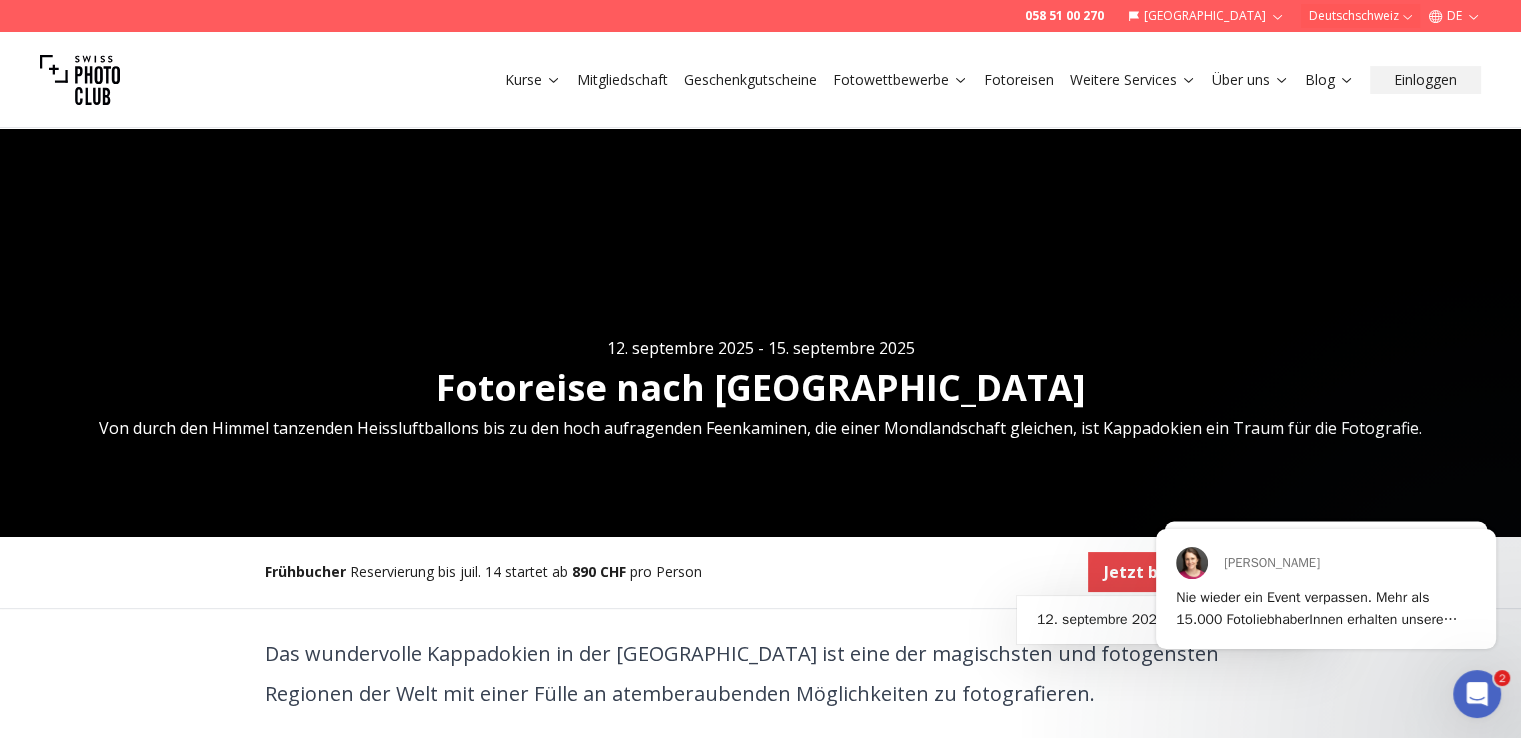 scroll, scrollTop: 0, scrollLeft: 0, axis: both 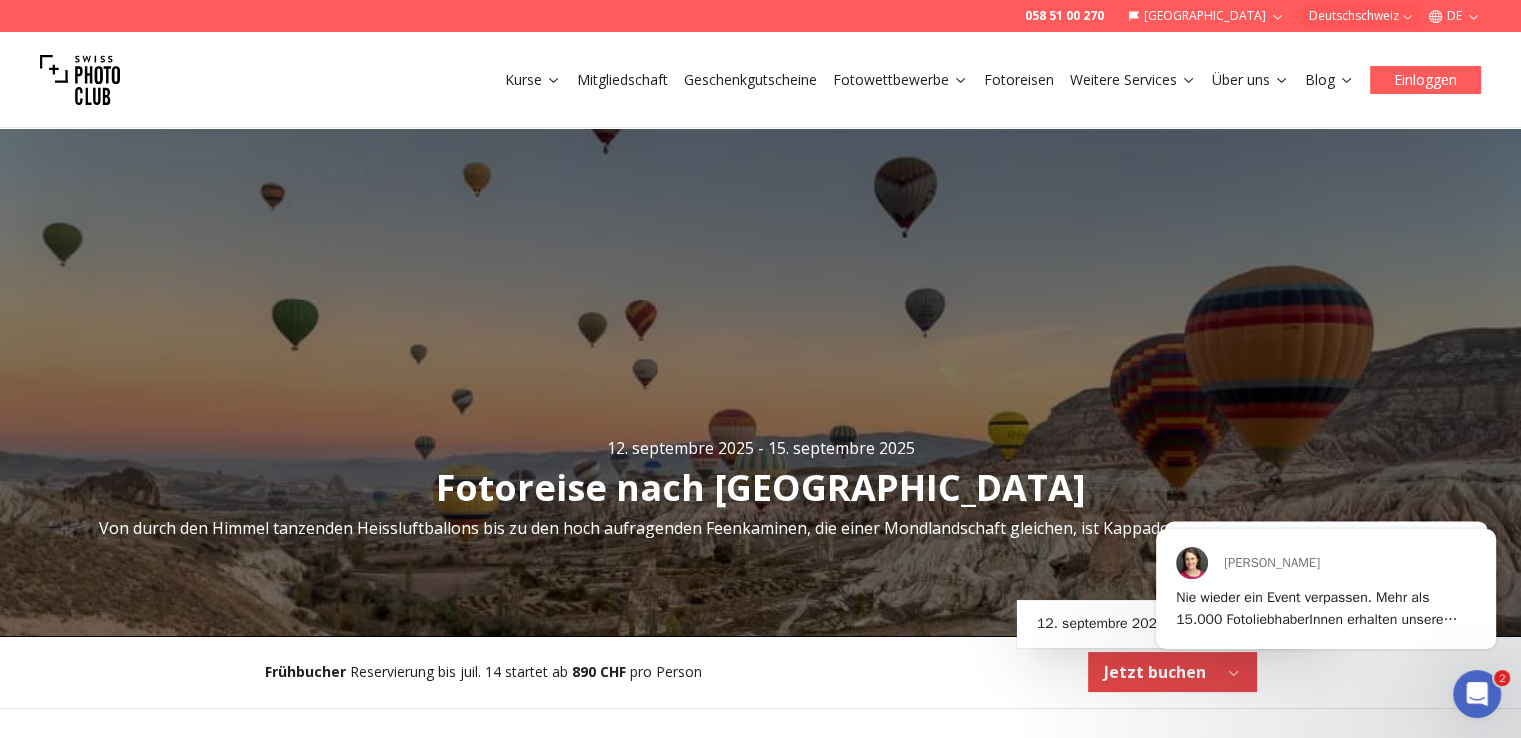 click on "Einloggen" at bounding box center [1425, 80] 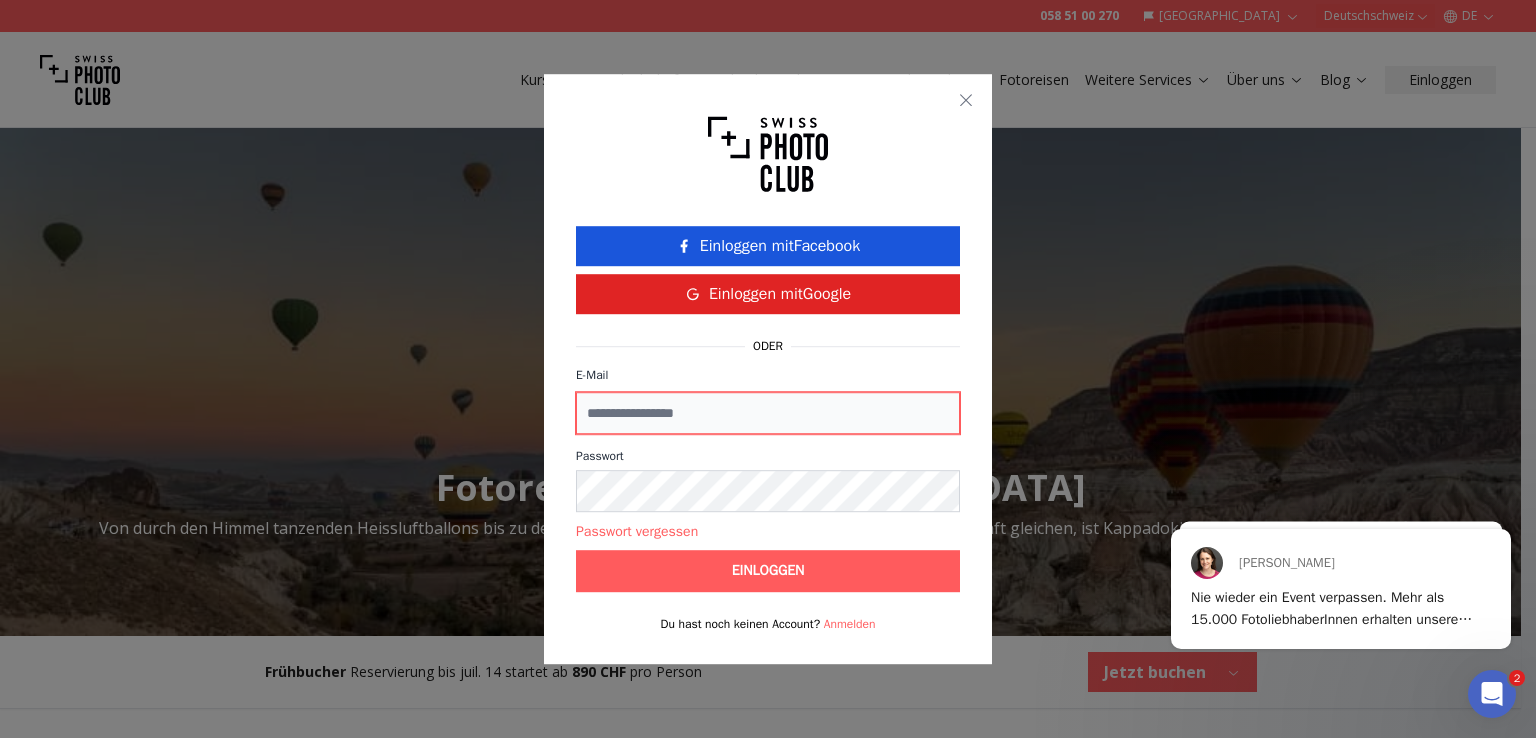 click on "E-Mail" at bounding box center [768, 413] 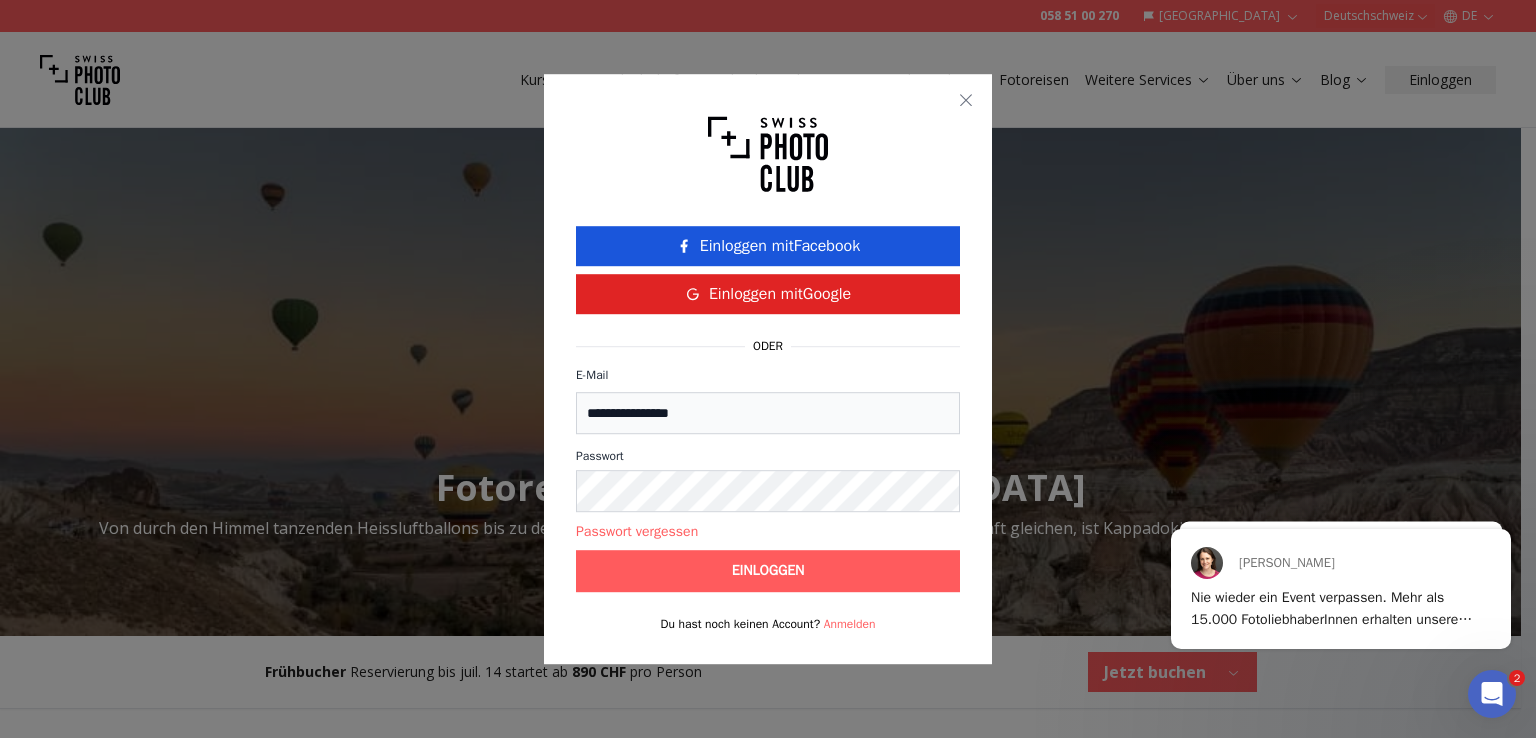 type on "*****" 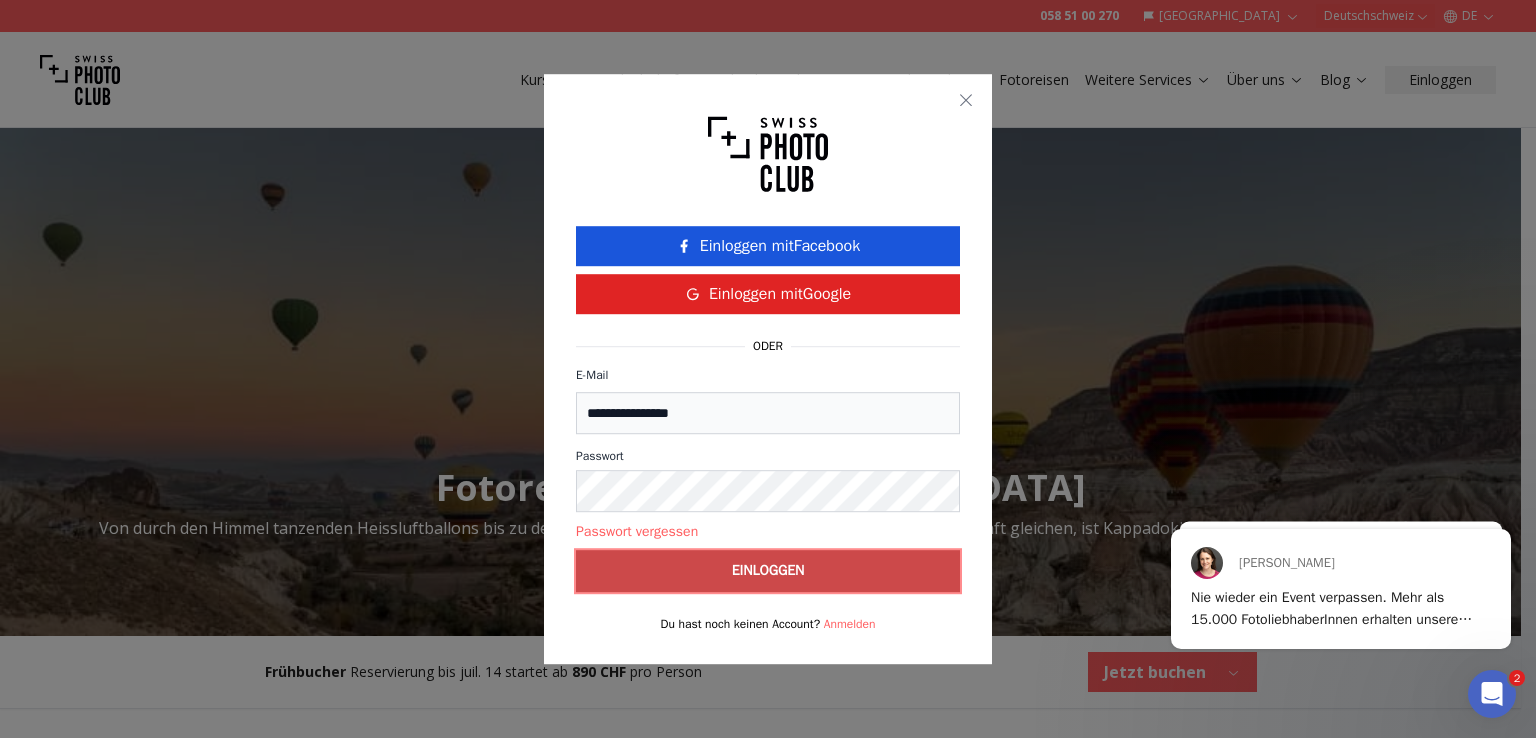 click on "Einloggen" at bounding box center [768, 571] 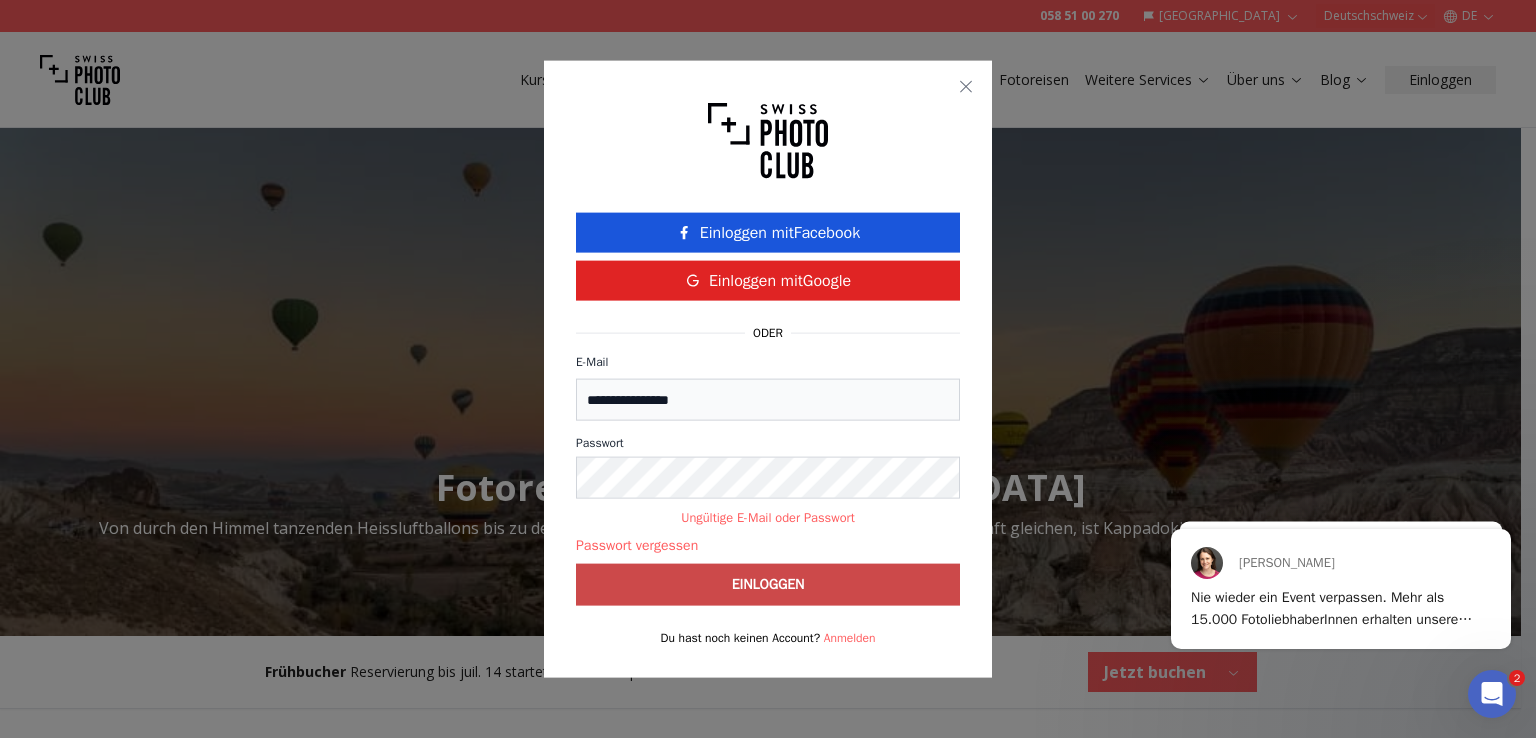 click on "Anmelden" at bounding box center (850, 637) 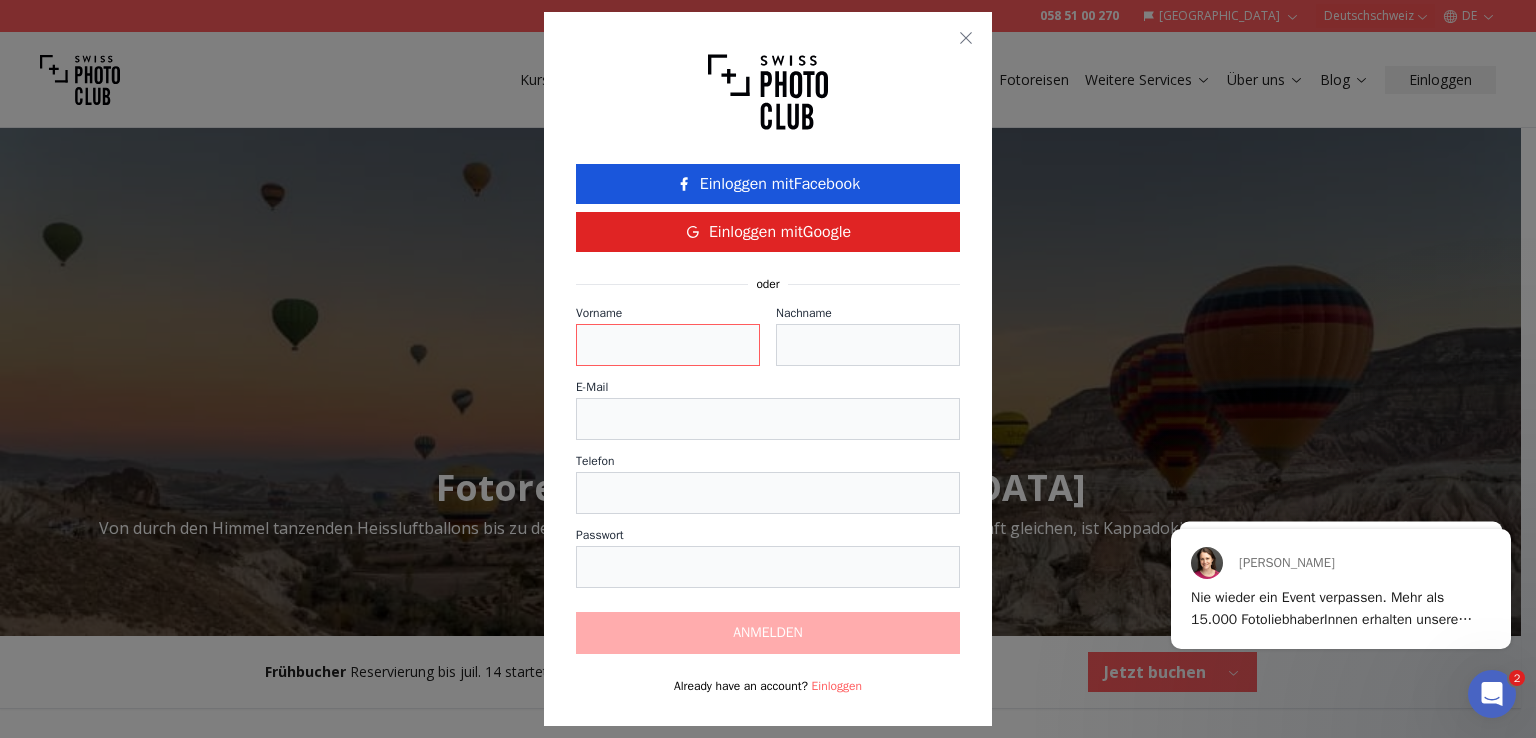 click at bounding box center (668, 345) 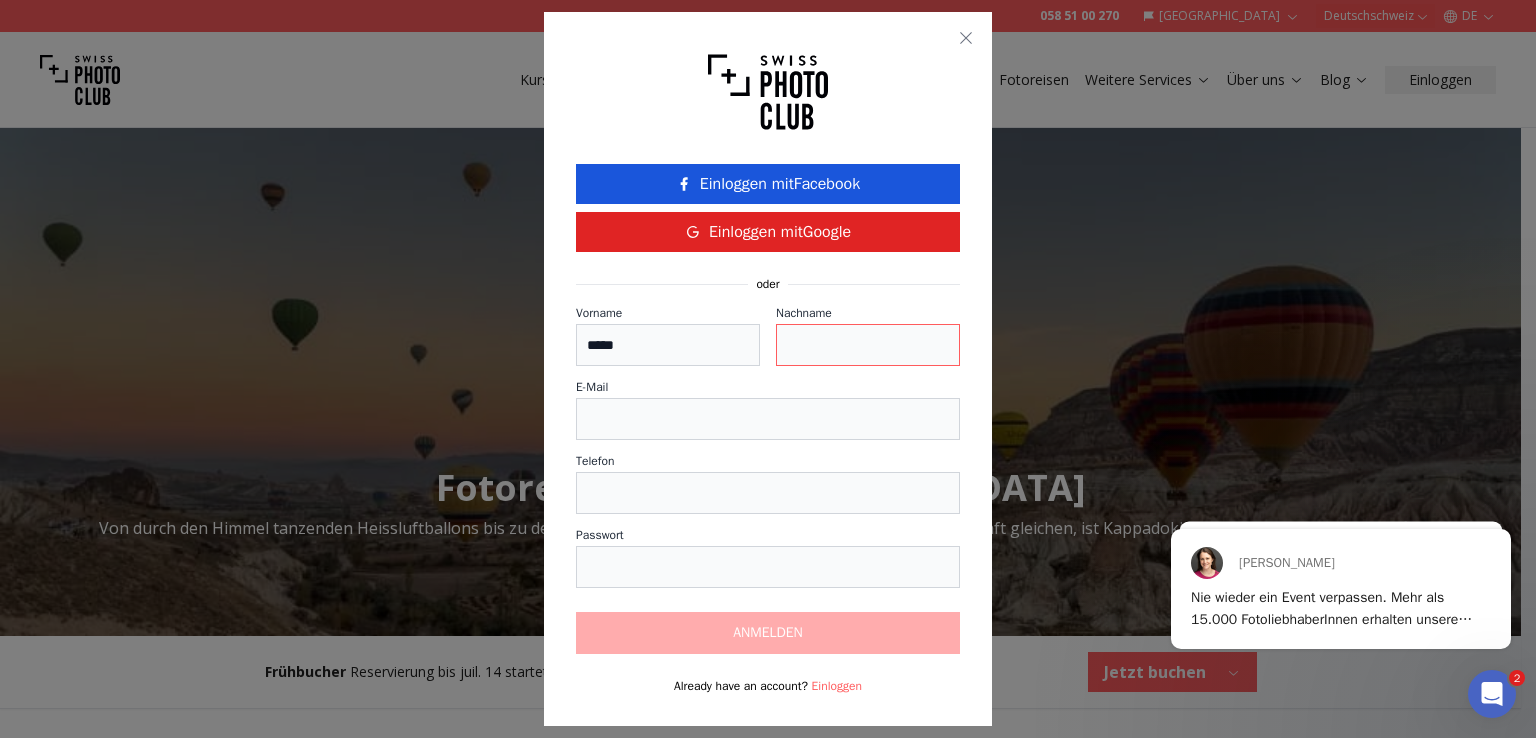 type on "***" 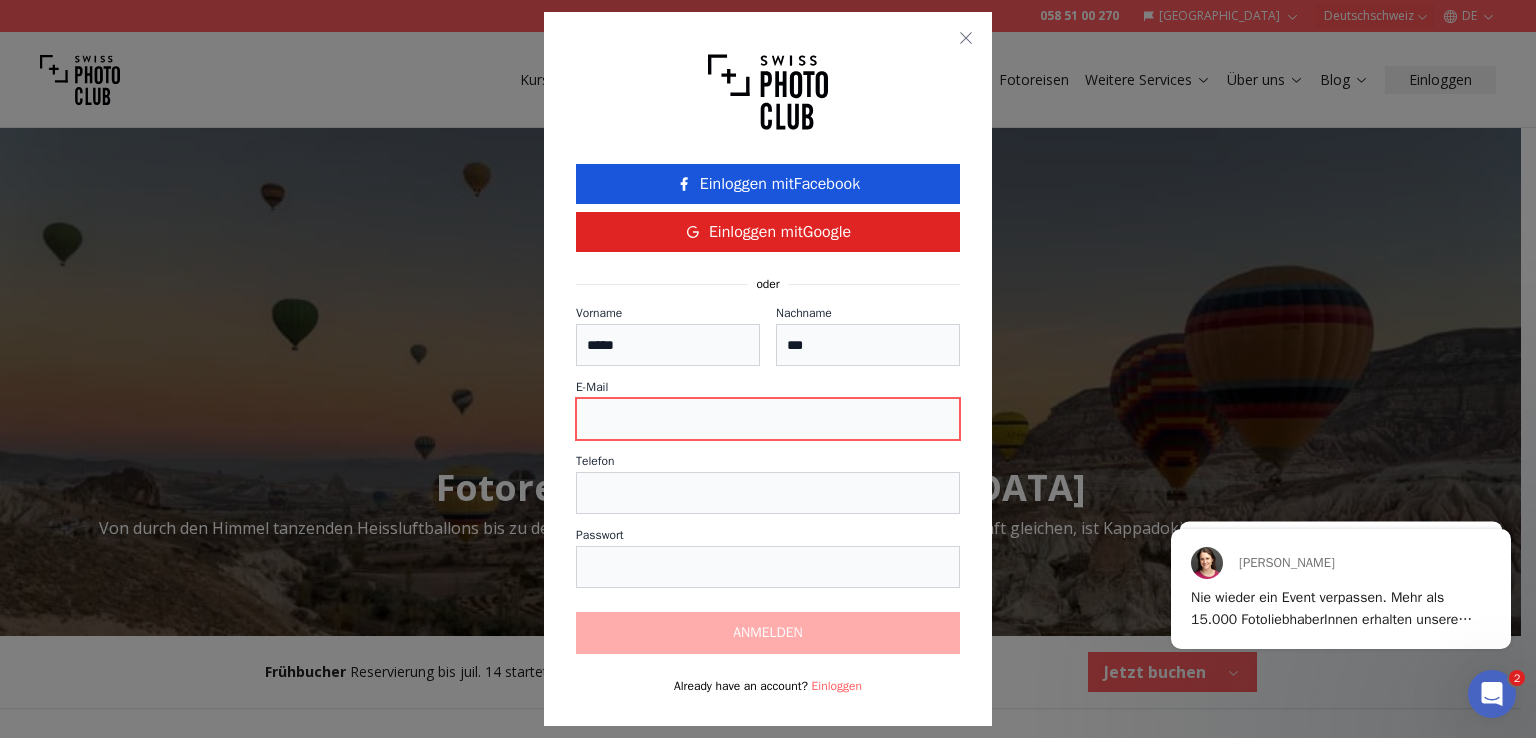 type on "**********" 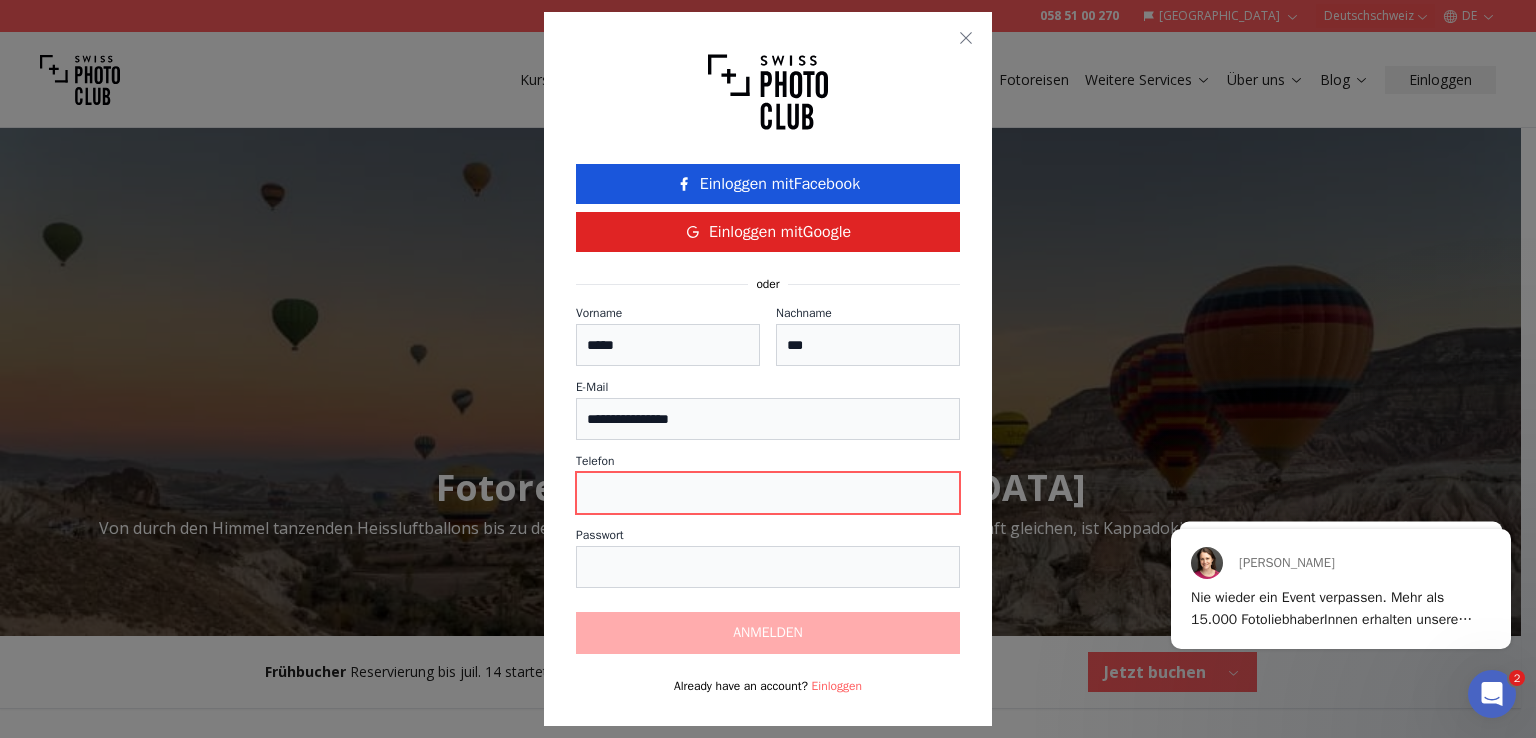 type on "**********" 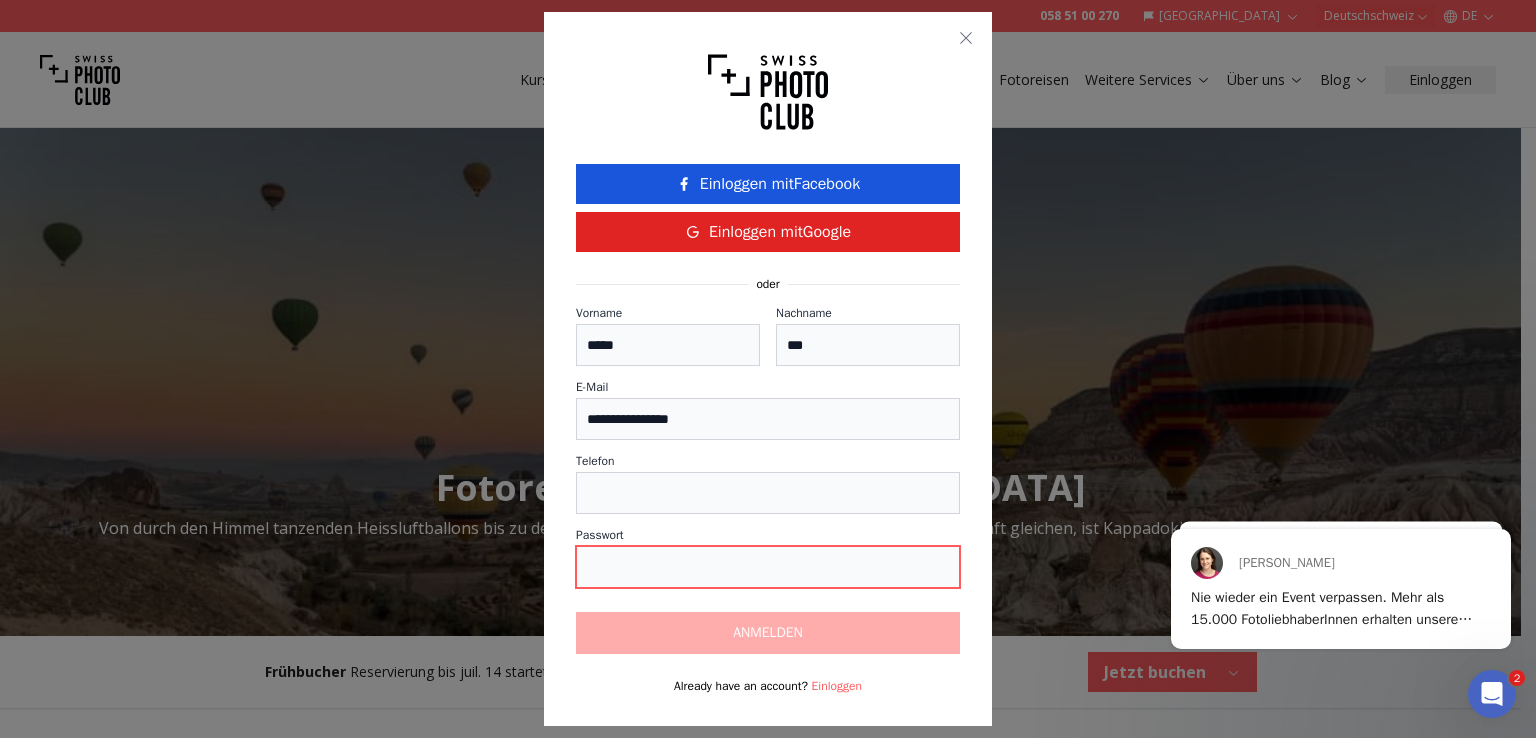 click at bounding box center (768, 567) 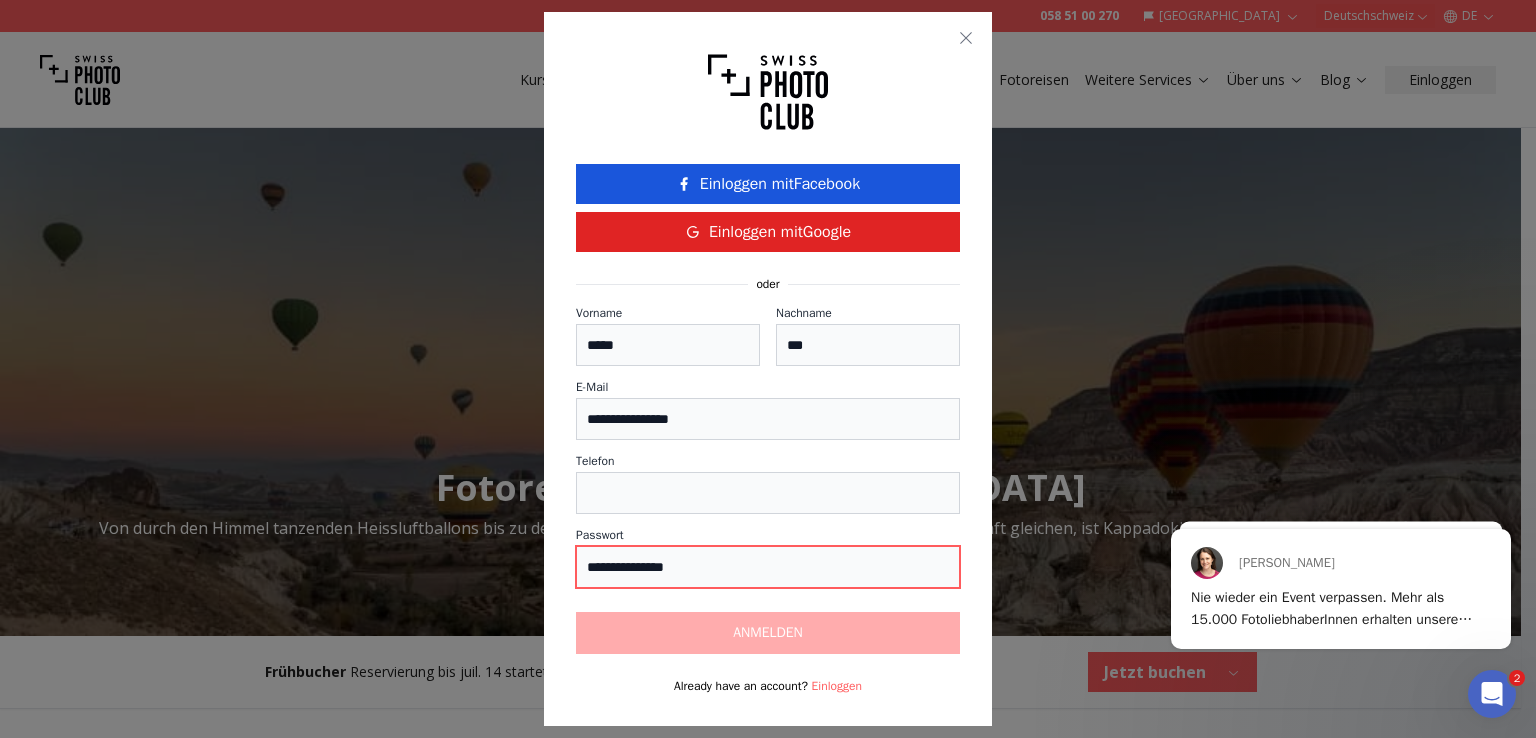 type on "**********" 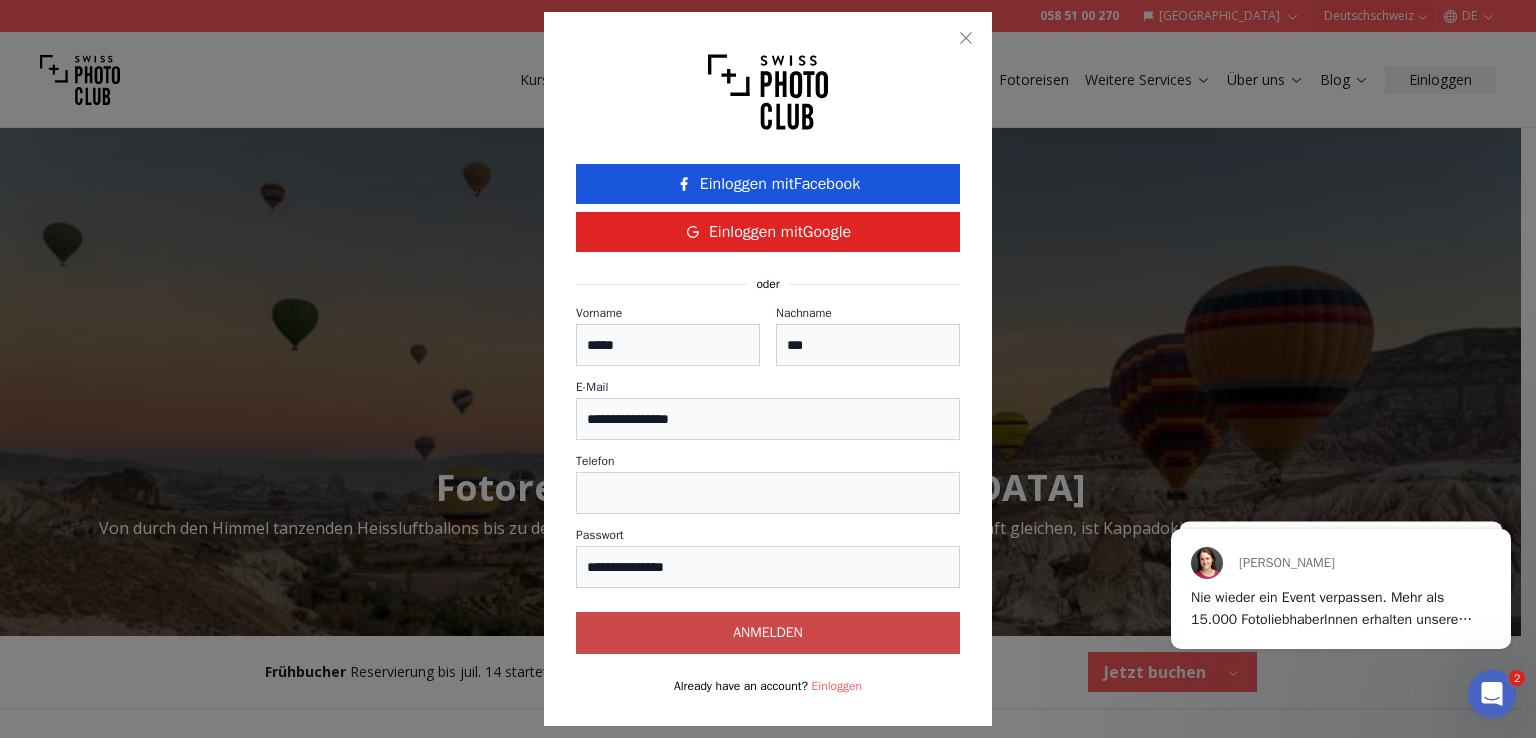 click on "Anmelden" at bounding box center [768, 633] 